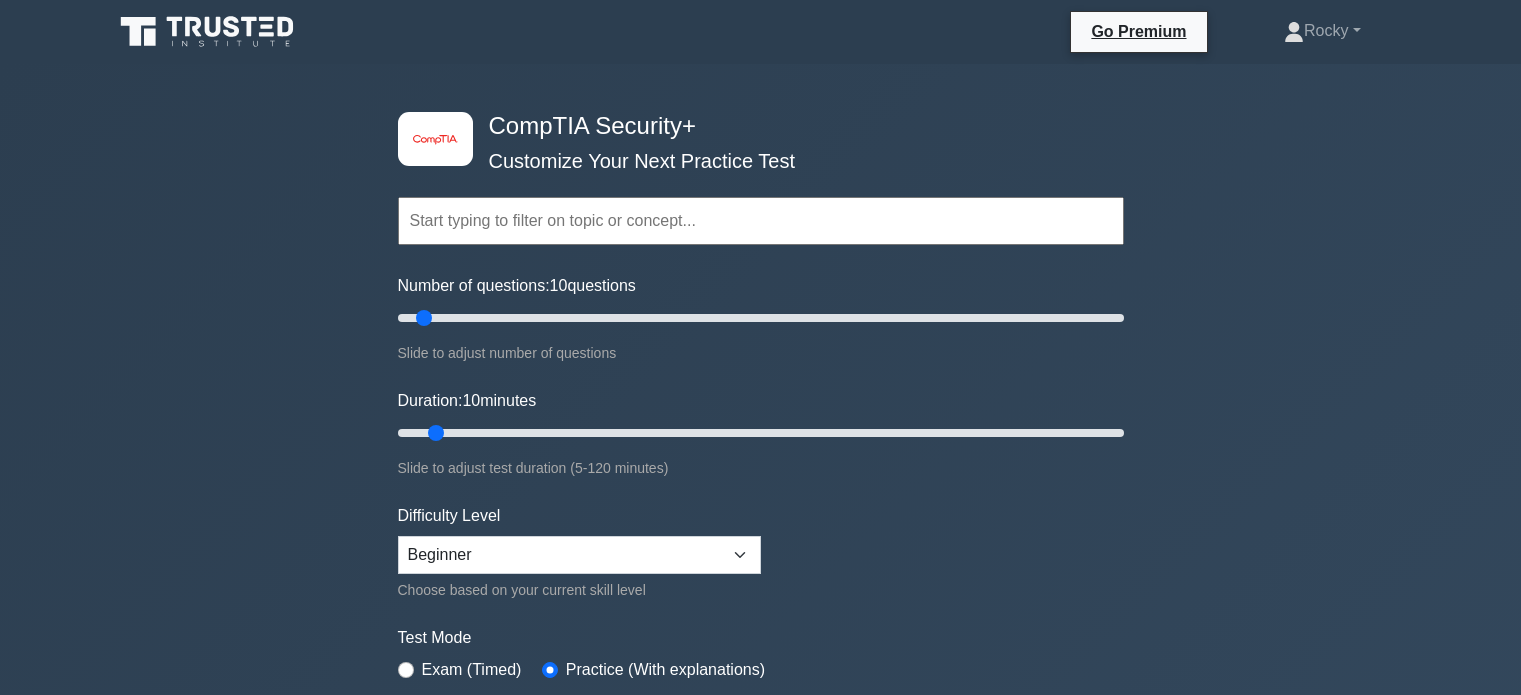 scroll, scrollTop: 0, scrollLeft: 0, axis: both 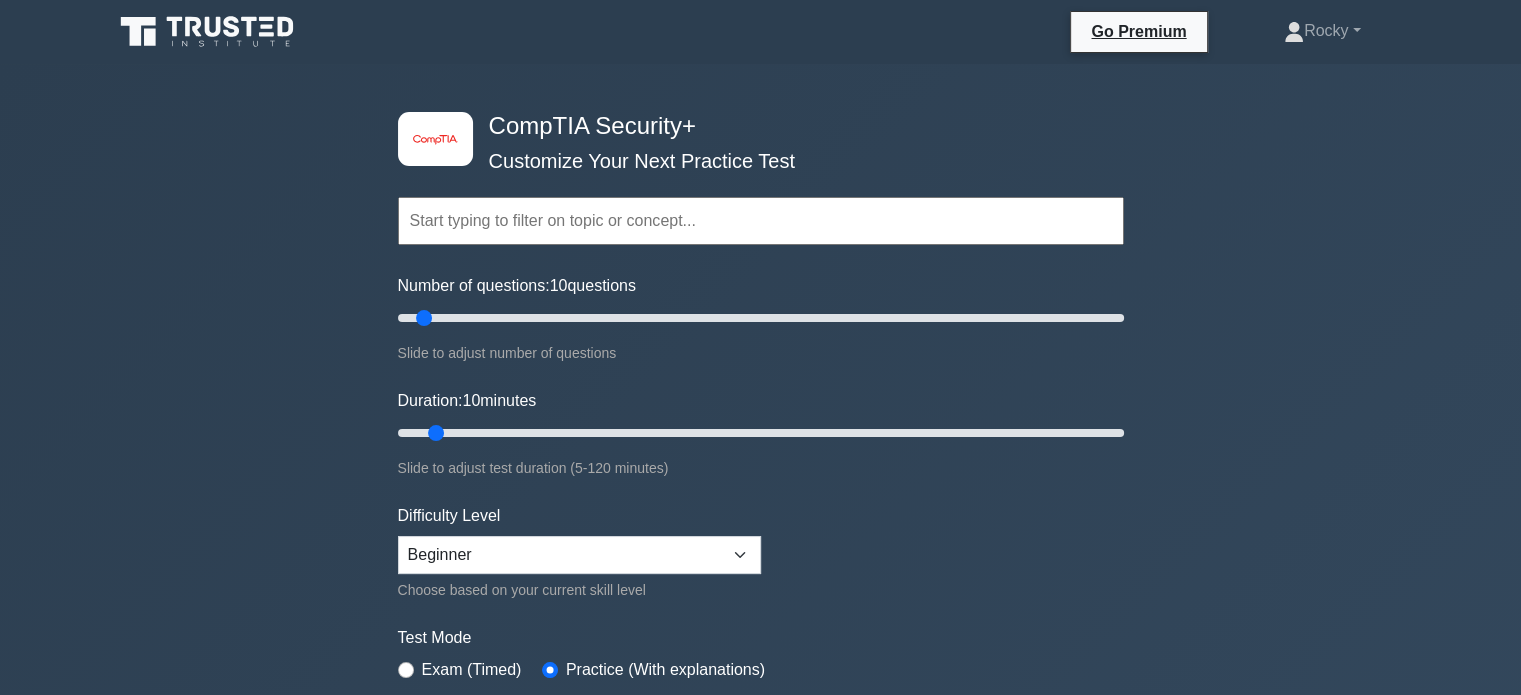 click at bounding box center (761, 221) 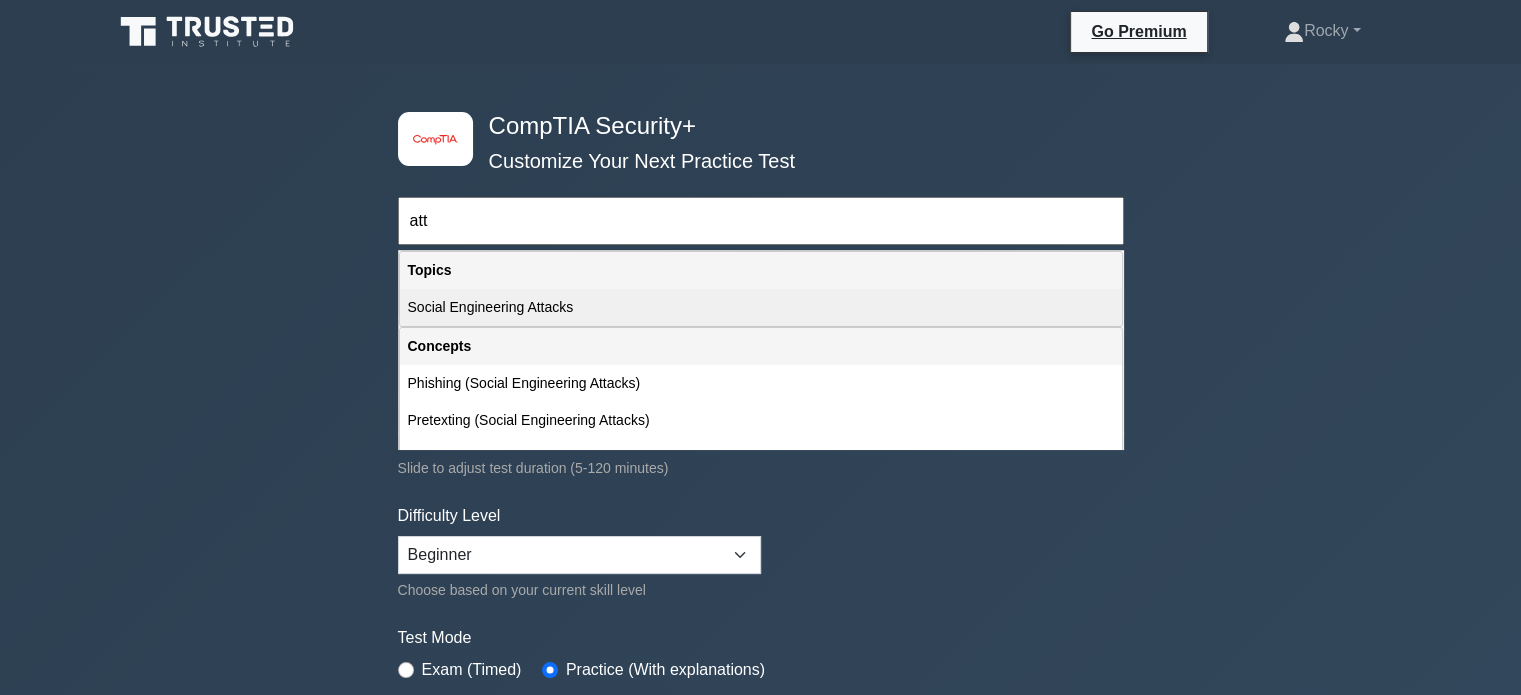 click on "Social Engineering Attacks" at bounding box center (761, 307) 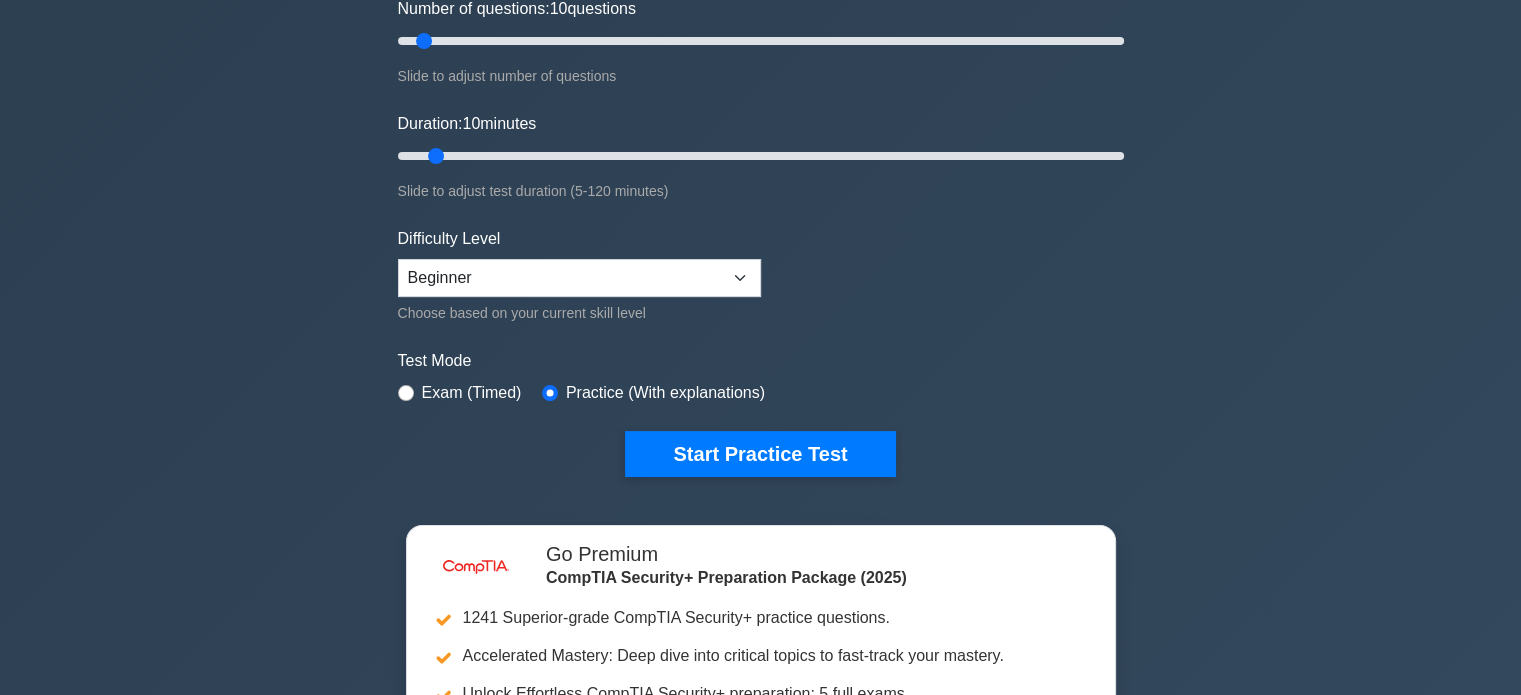 scroll, scrollTop: 300, scrollLeft: 0, axis: vertical 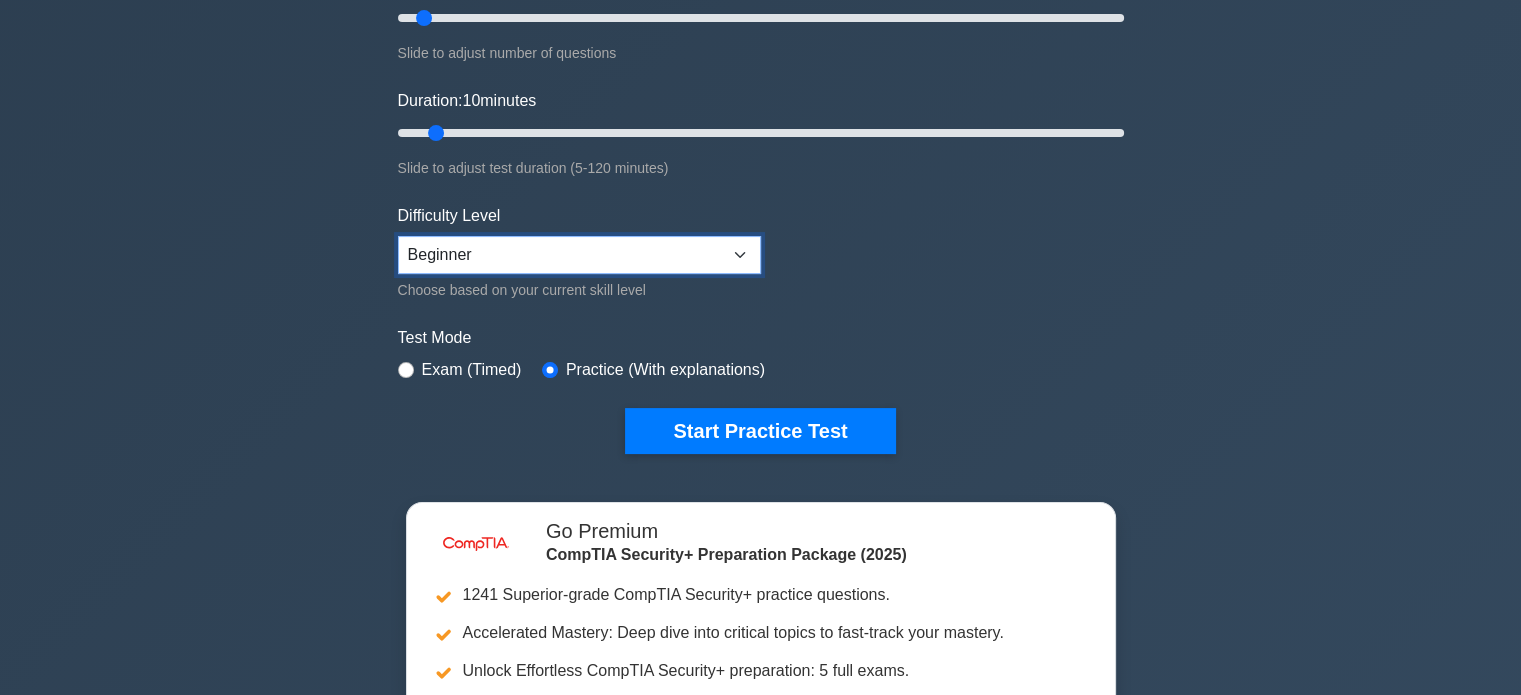 click on "Beginner
Intermediate
Expert" at bounding box center (579, 255) 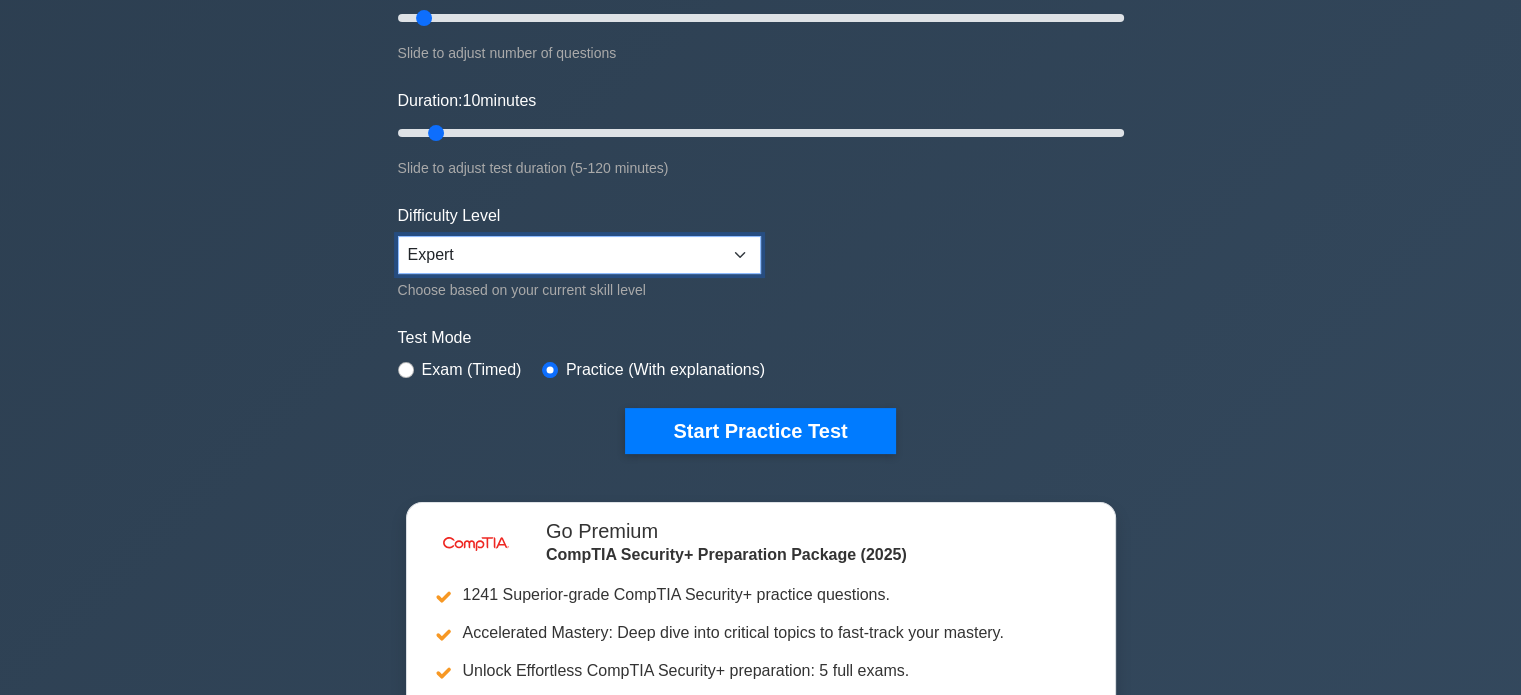 click on "Beginner
Intermediate
Expert" at bounding box center (579, 255) 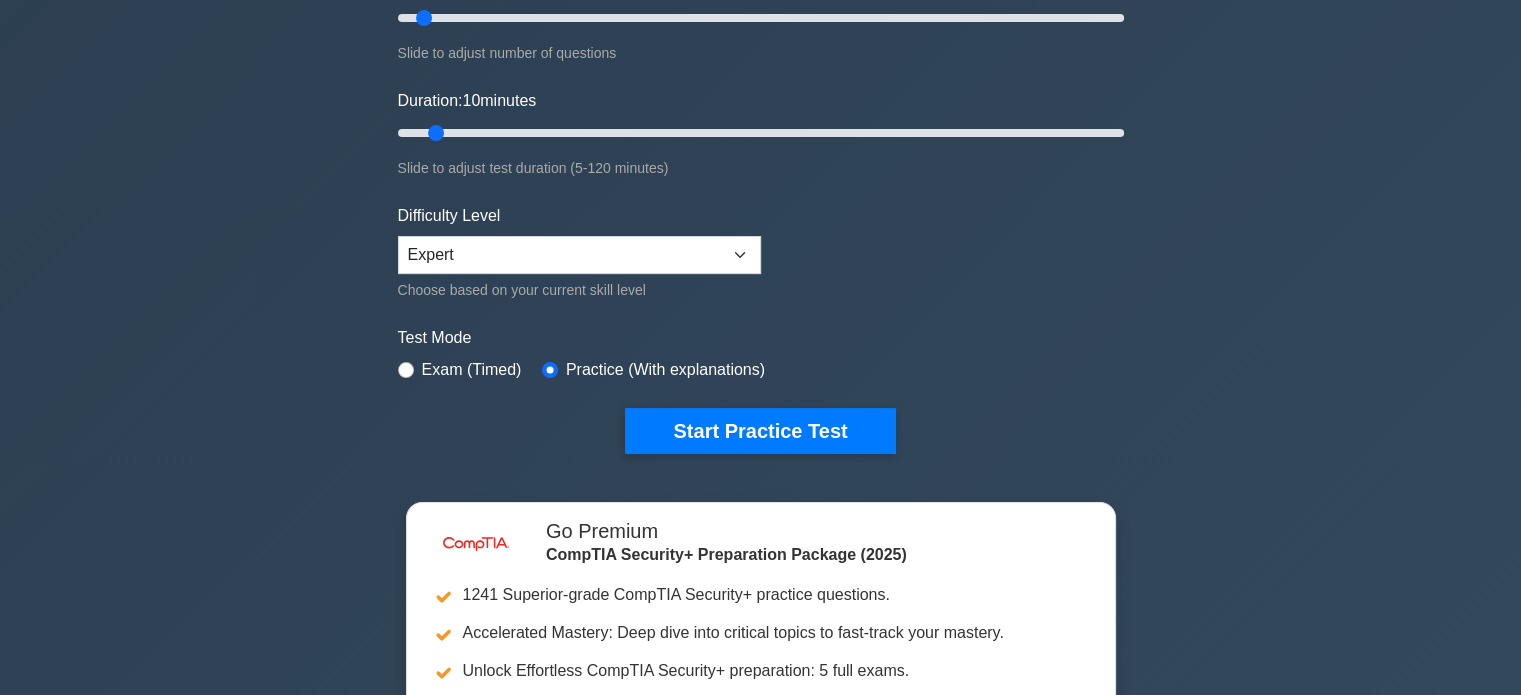 click on "Test Mode" at bounding box center (761, 338) 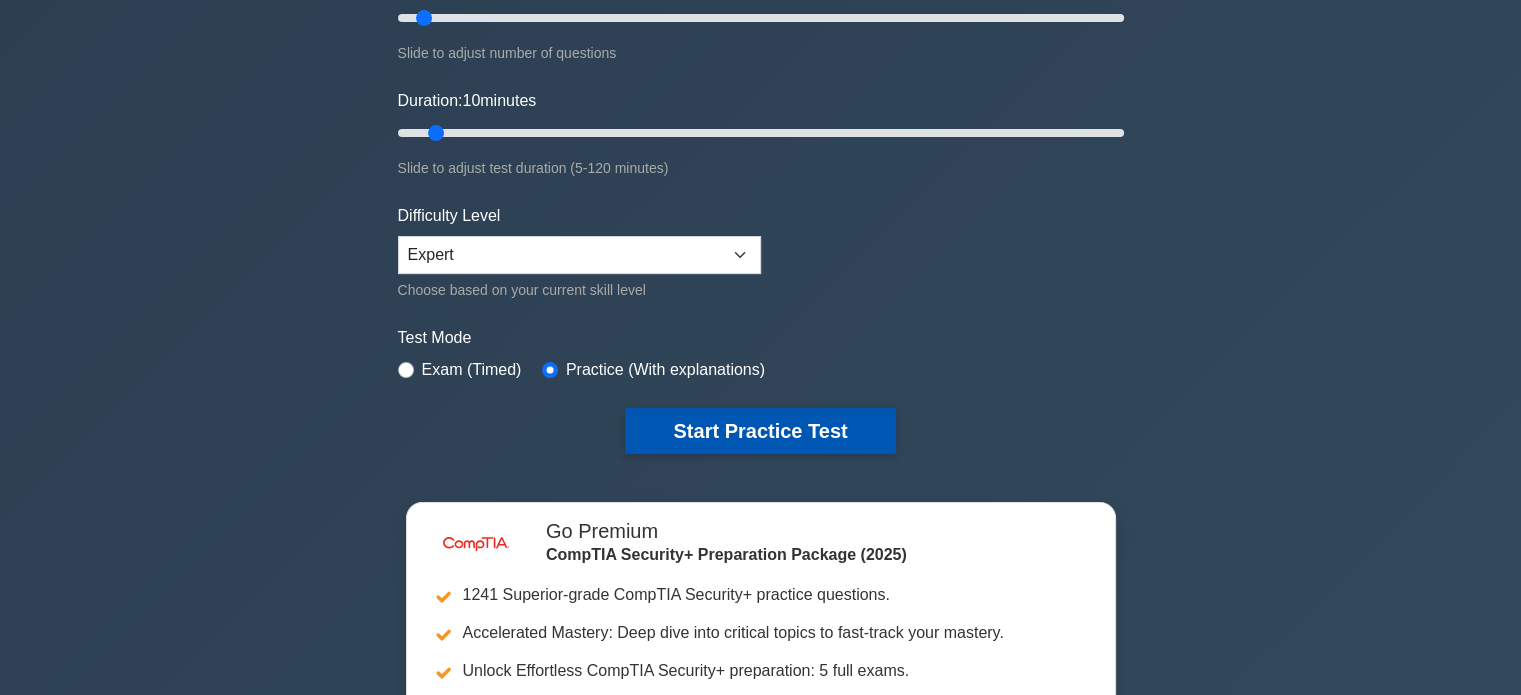 click on "Start Practice Test" at bounding box center (760, 431) 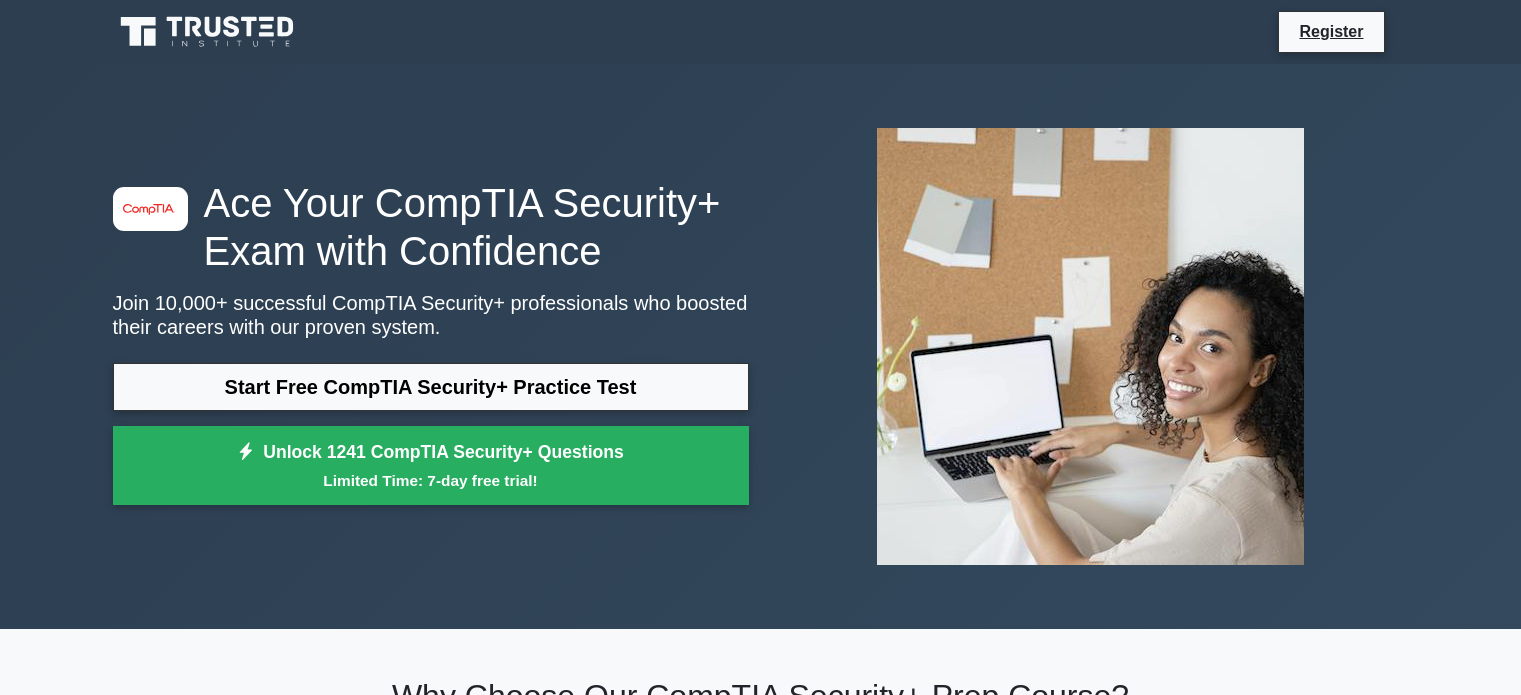 scroll, scrollTop: 300, scrollLeft: 0, axis: vertical 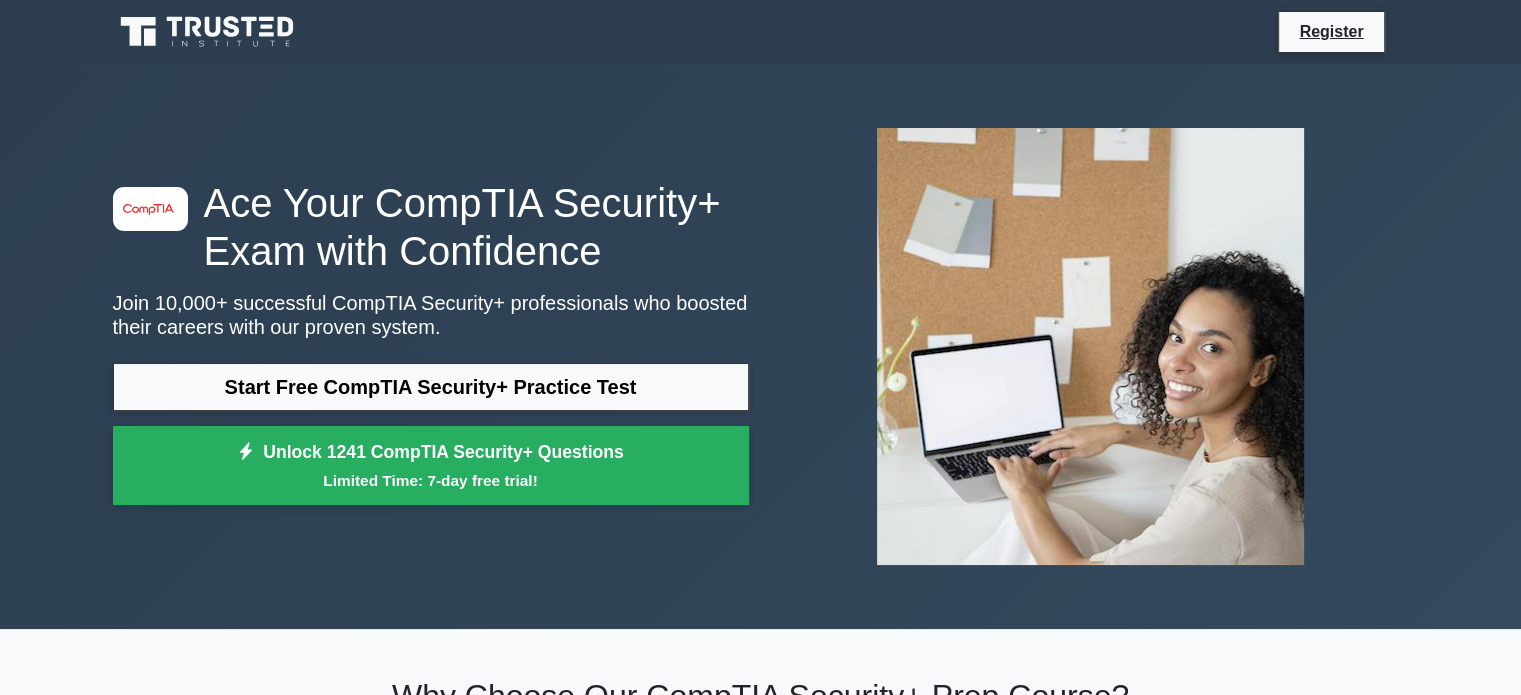 click on "image/svg+xml" 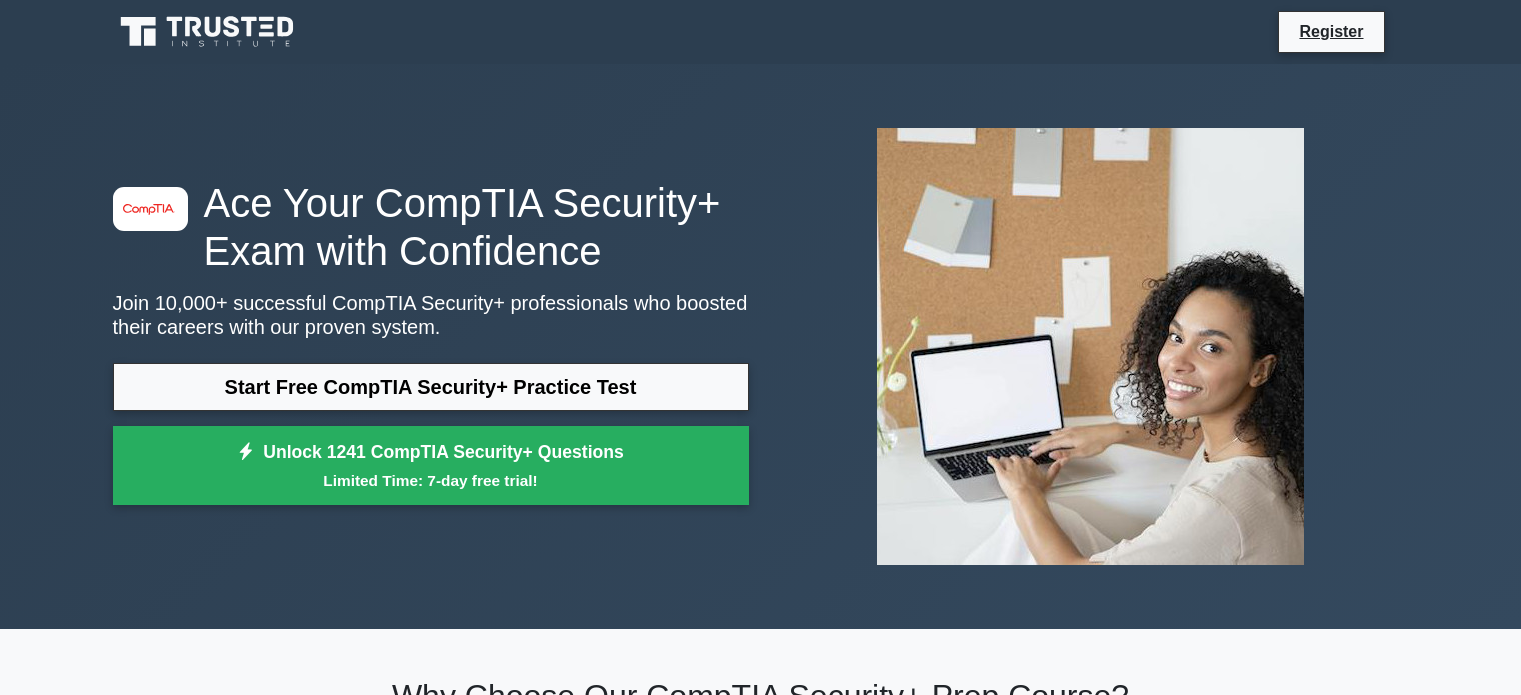scroll, scrollTop: 0, scrollLeft: 0, axis: both 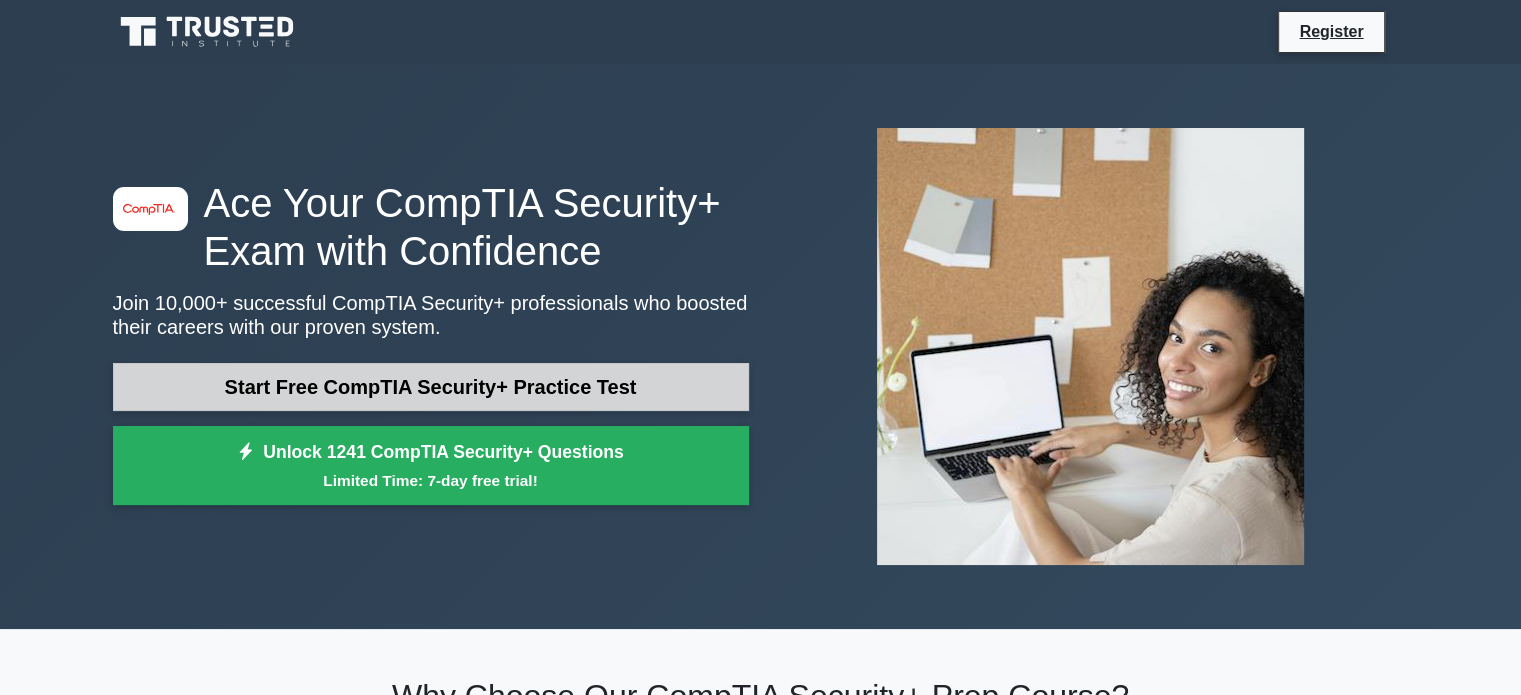 click on "Start Free CompTIA Security+ Practice Test" at bounding box center (431, 387) 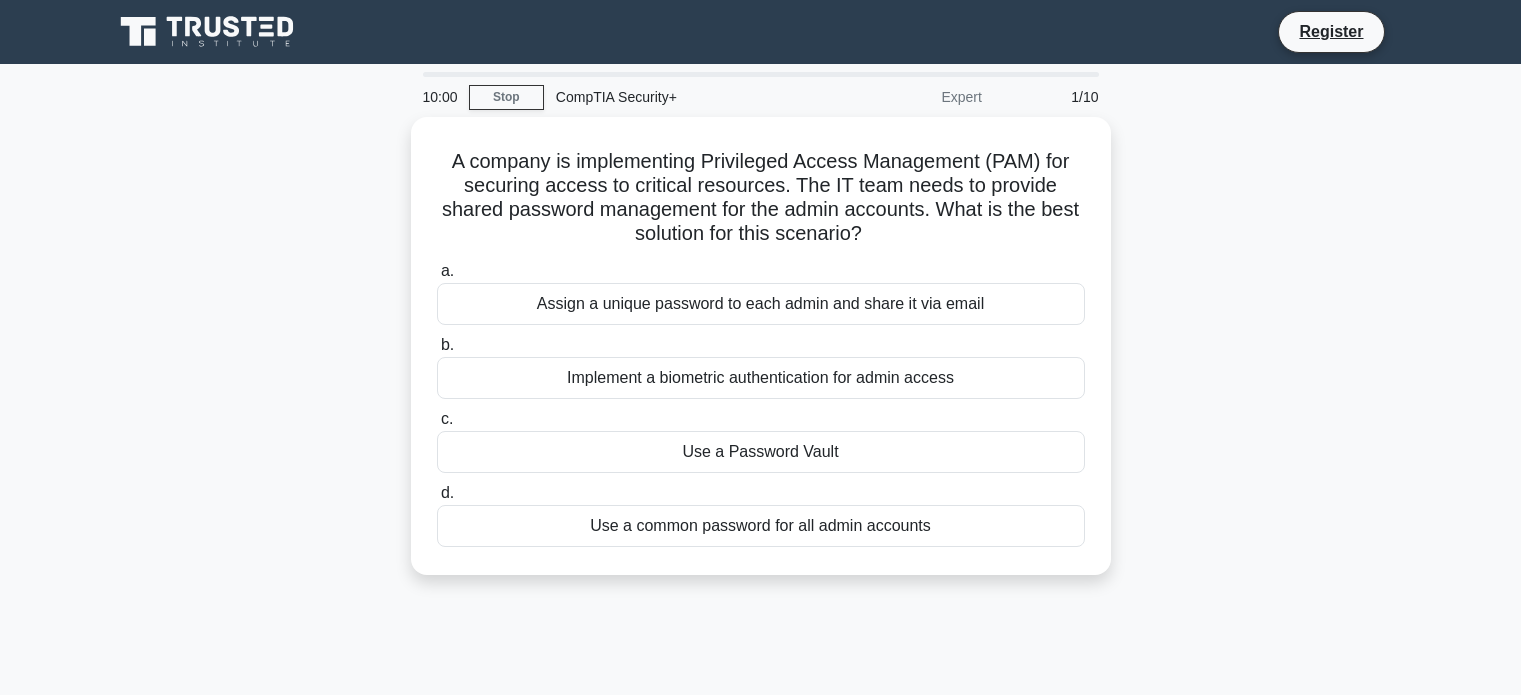 scroll, scrollTop: 0, scrollLeft: 0, axis: both 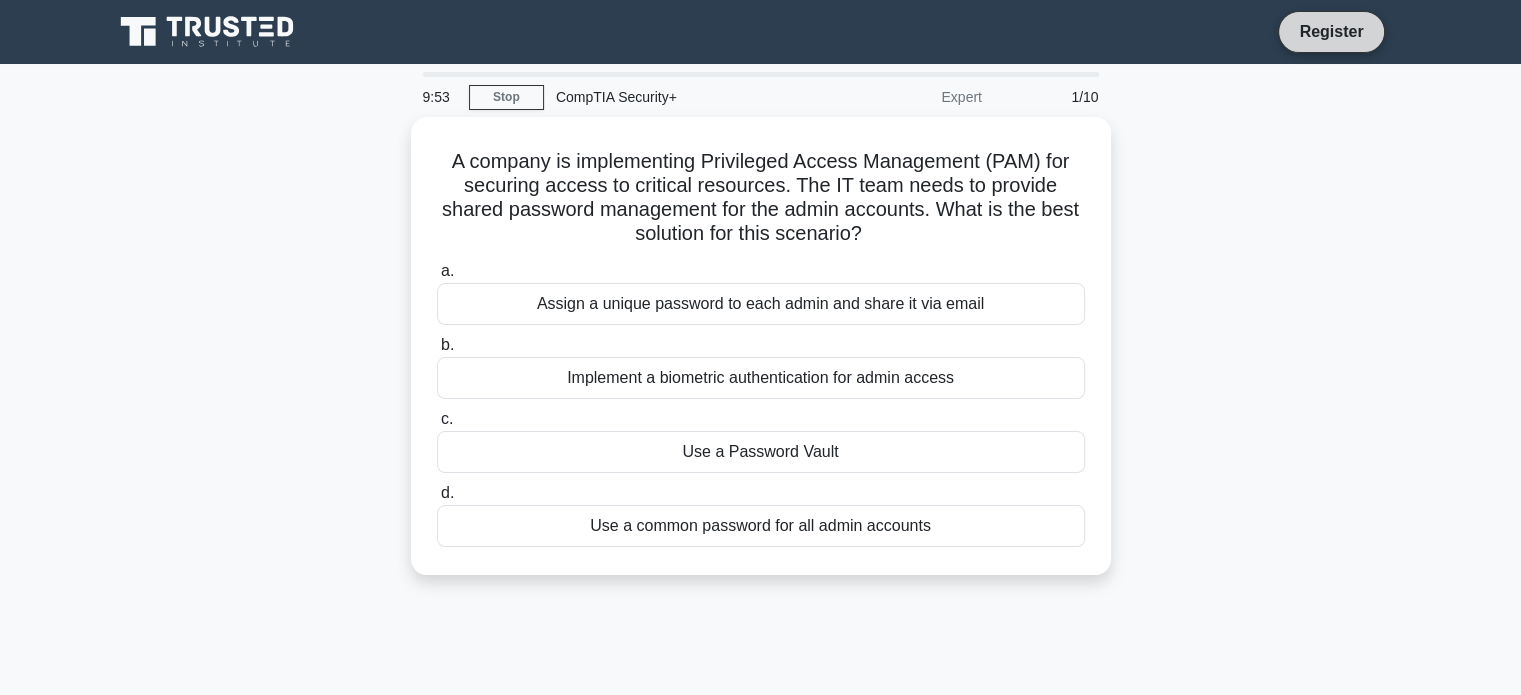 click on "Register" at bounding box center [1331, 31] 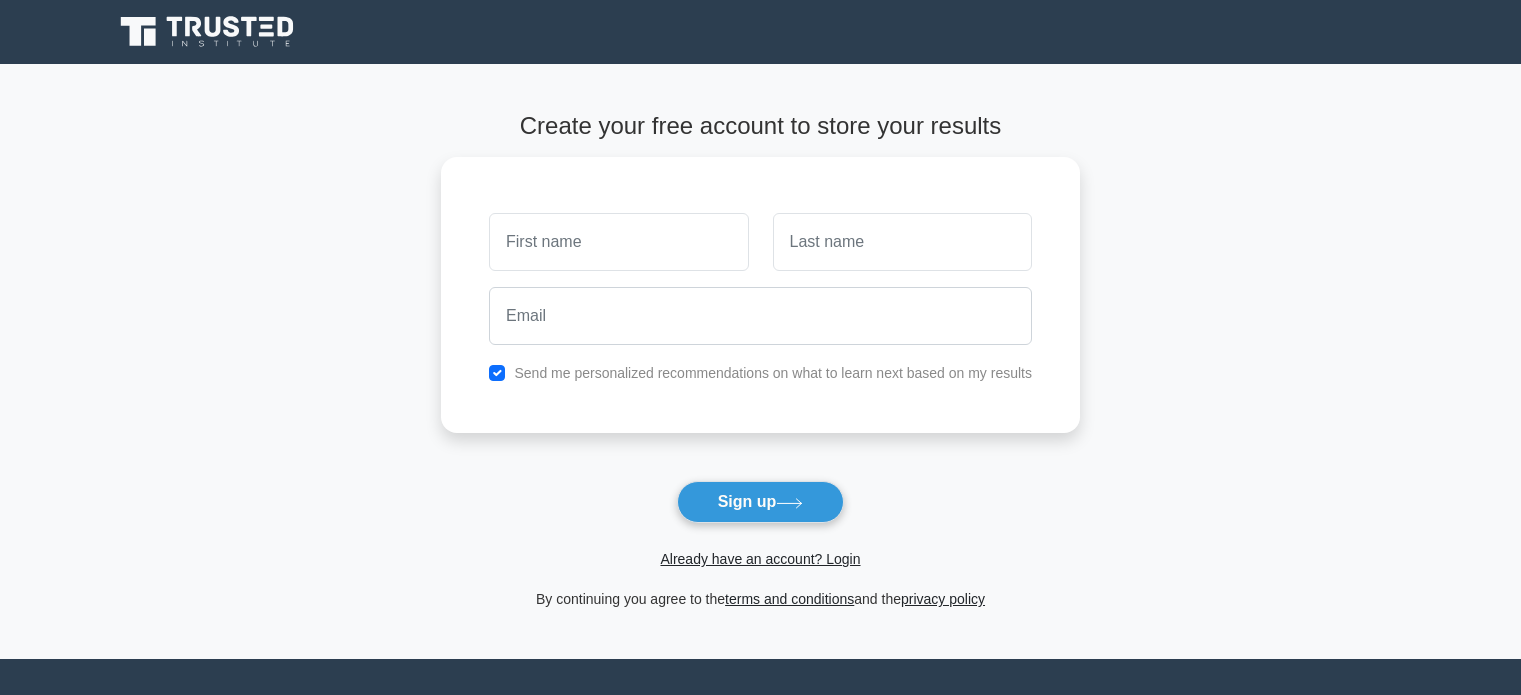 scroll, scrollTop: 0, scrollLeft: 0, axis: both 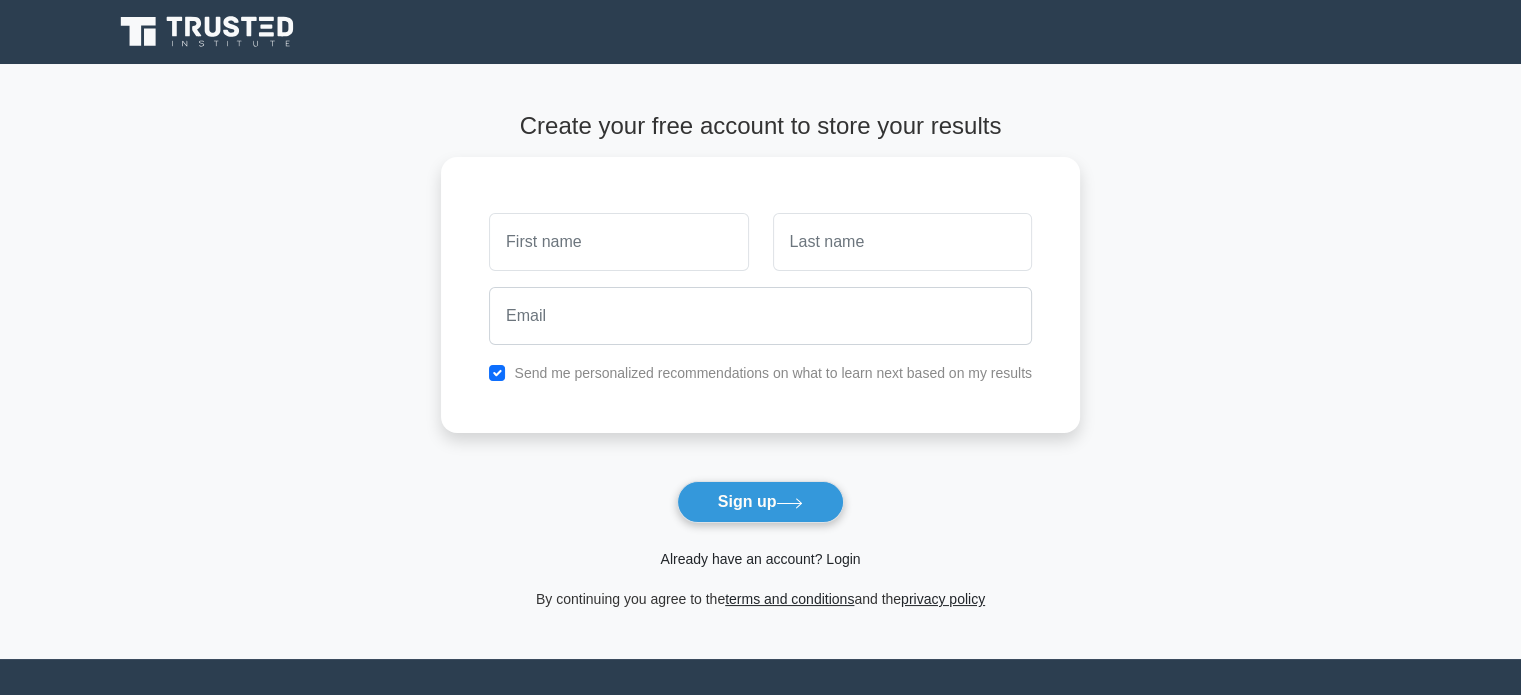 click on "Already have an account? Login" at bounding box center (760, 559) 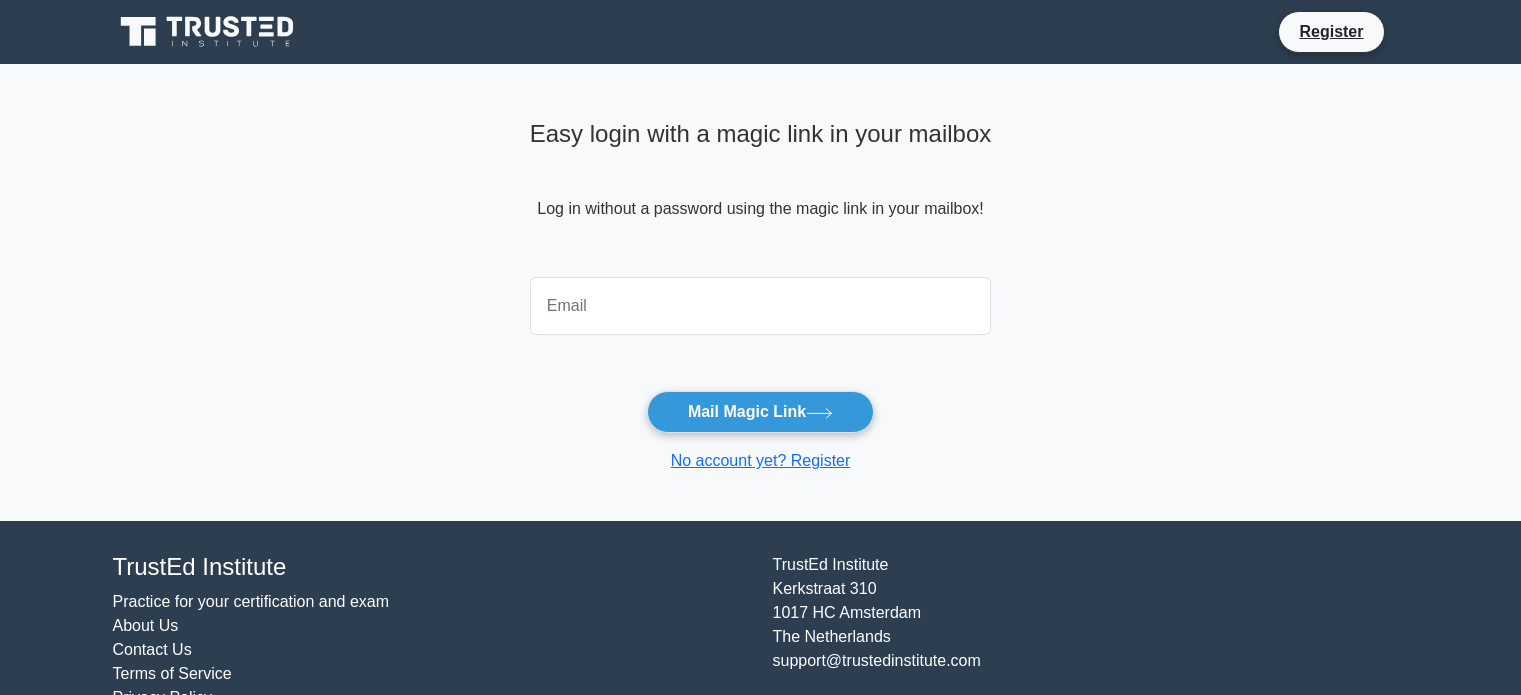 scroll, scrollTop: 0, scrollLeft: 0, axis: both 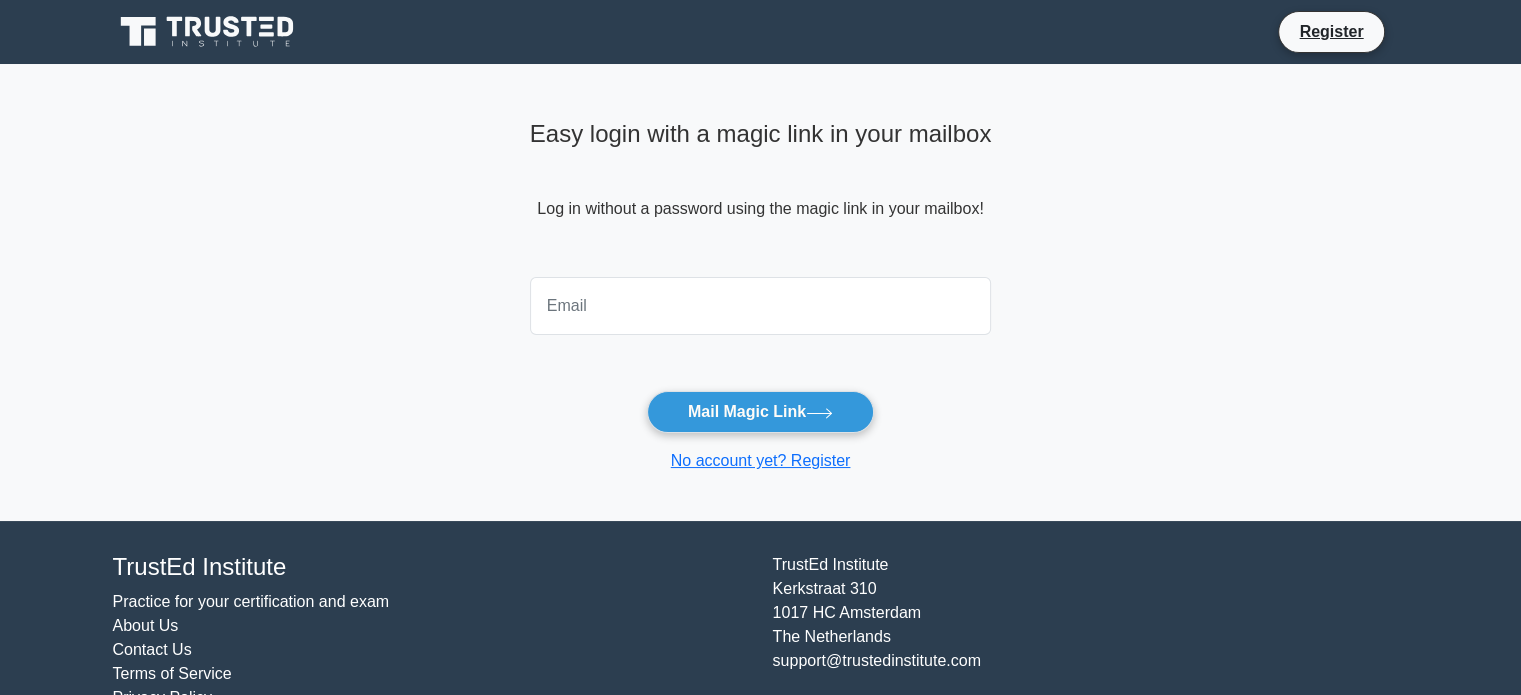 click at bounding box center [761, 306] 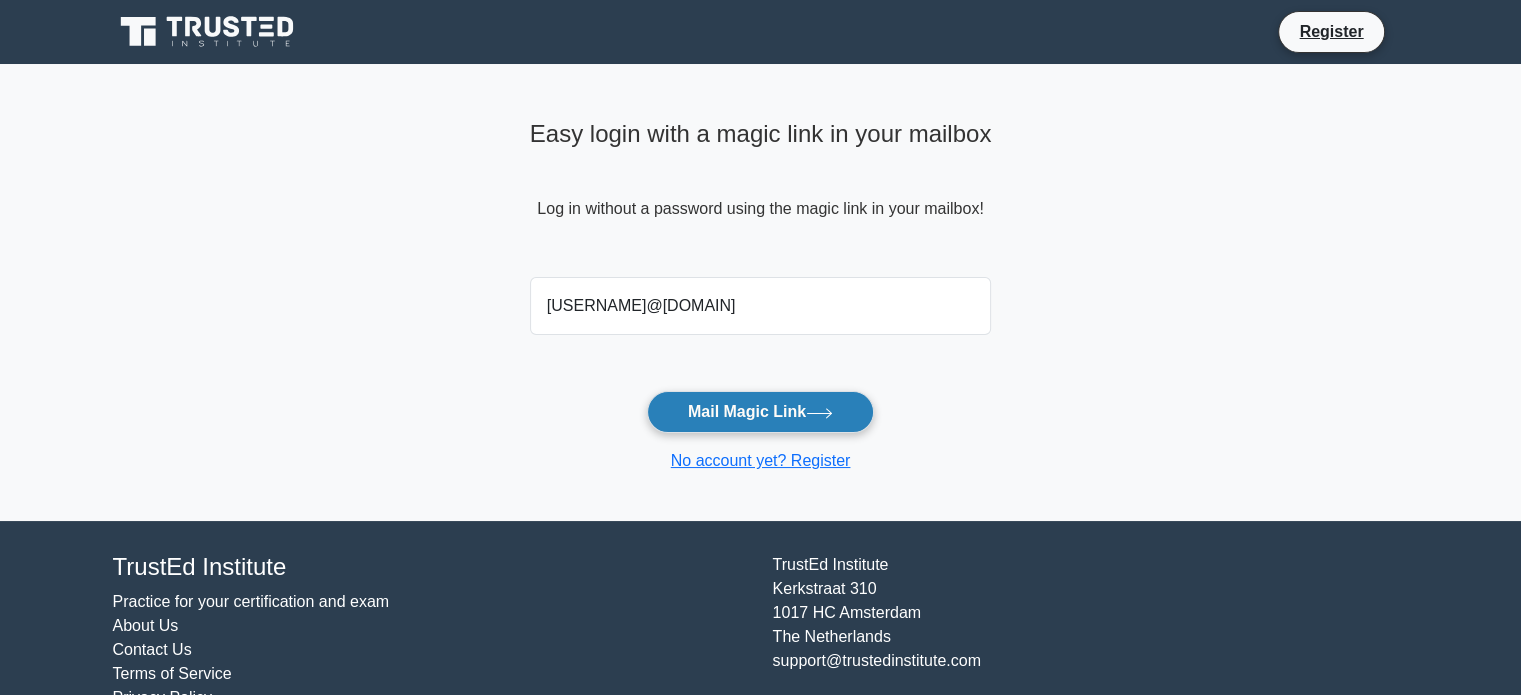 click on "Mail Magic Link" at bounding box center [760, 412] 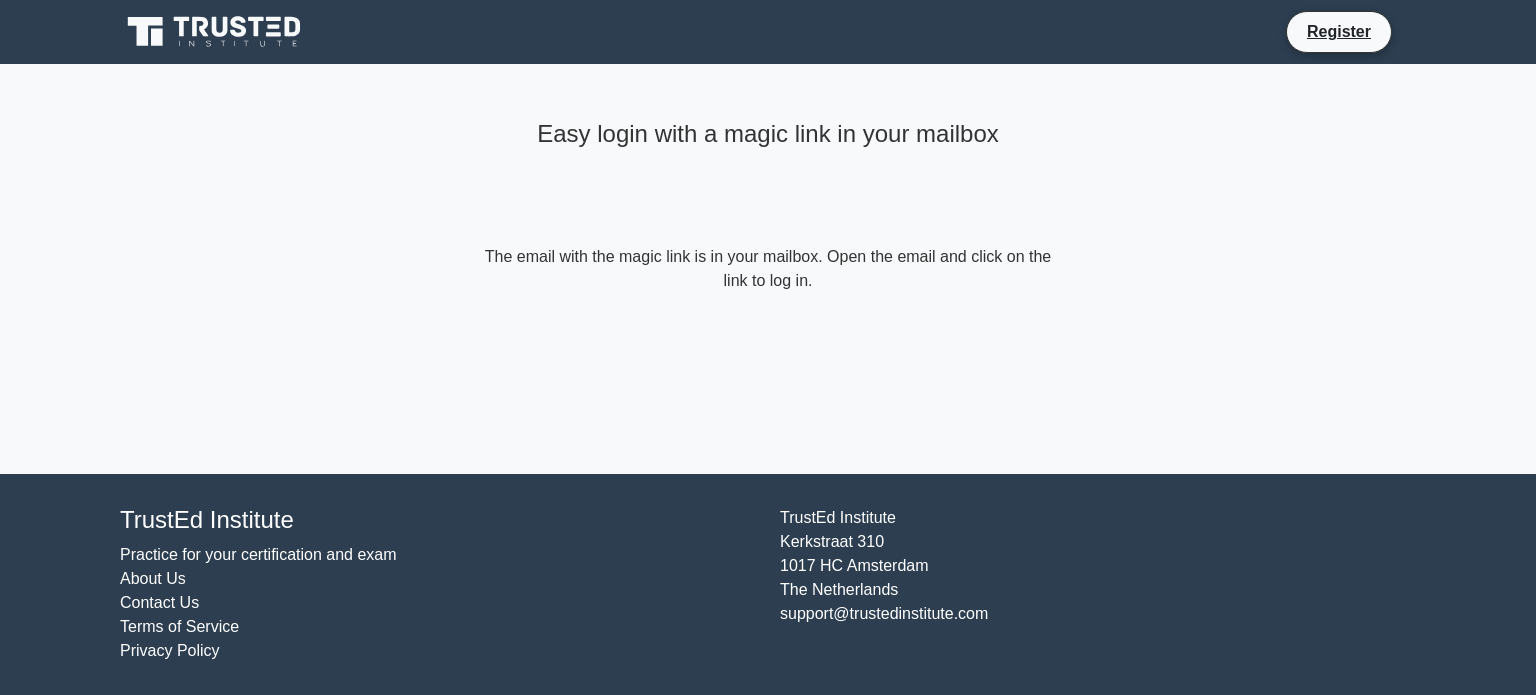 scroll, scrollTop: 0, scrollLeft: 0, axis: both 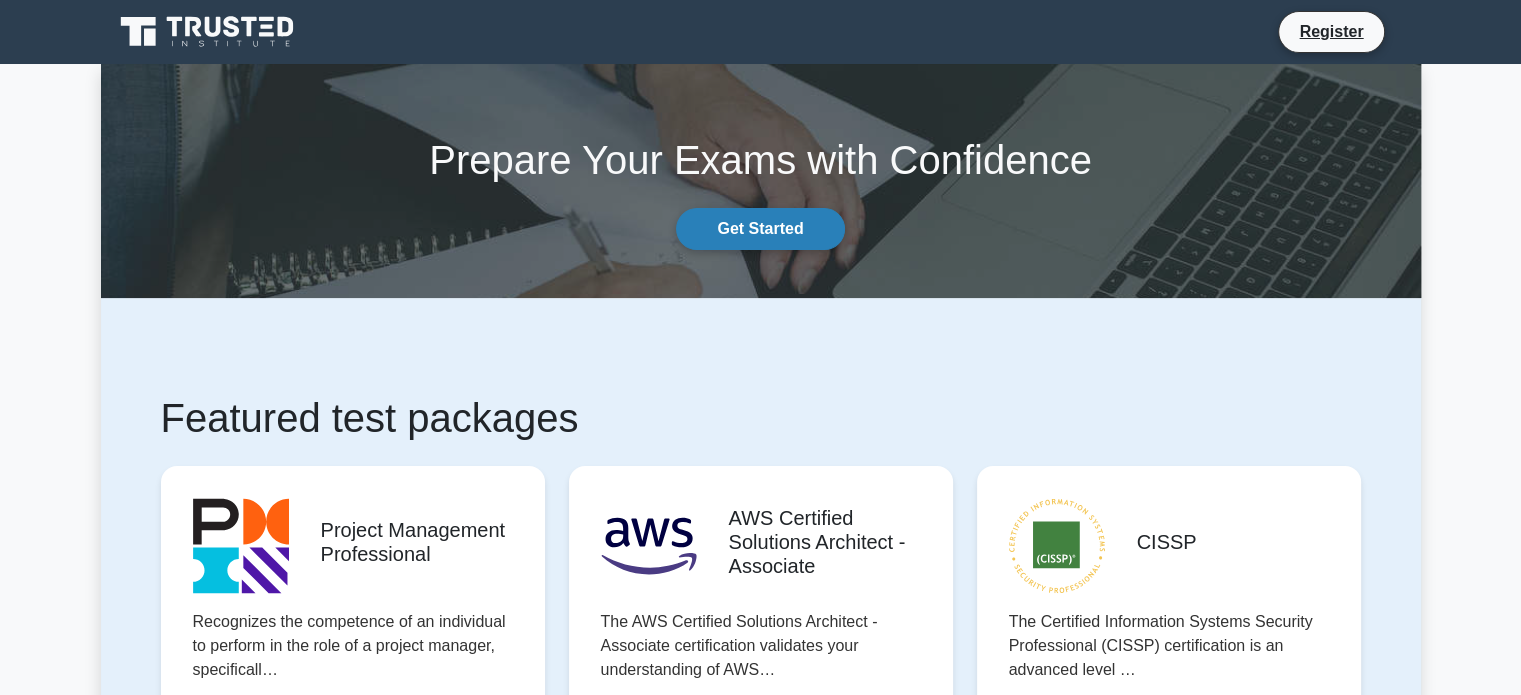 click on "Get Started" at bounding box center [760, 229] 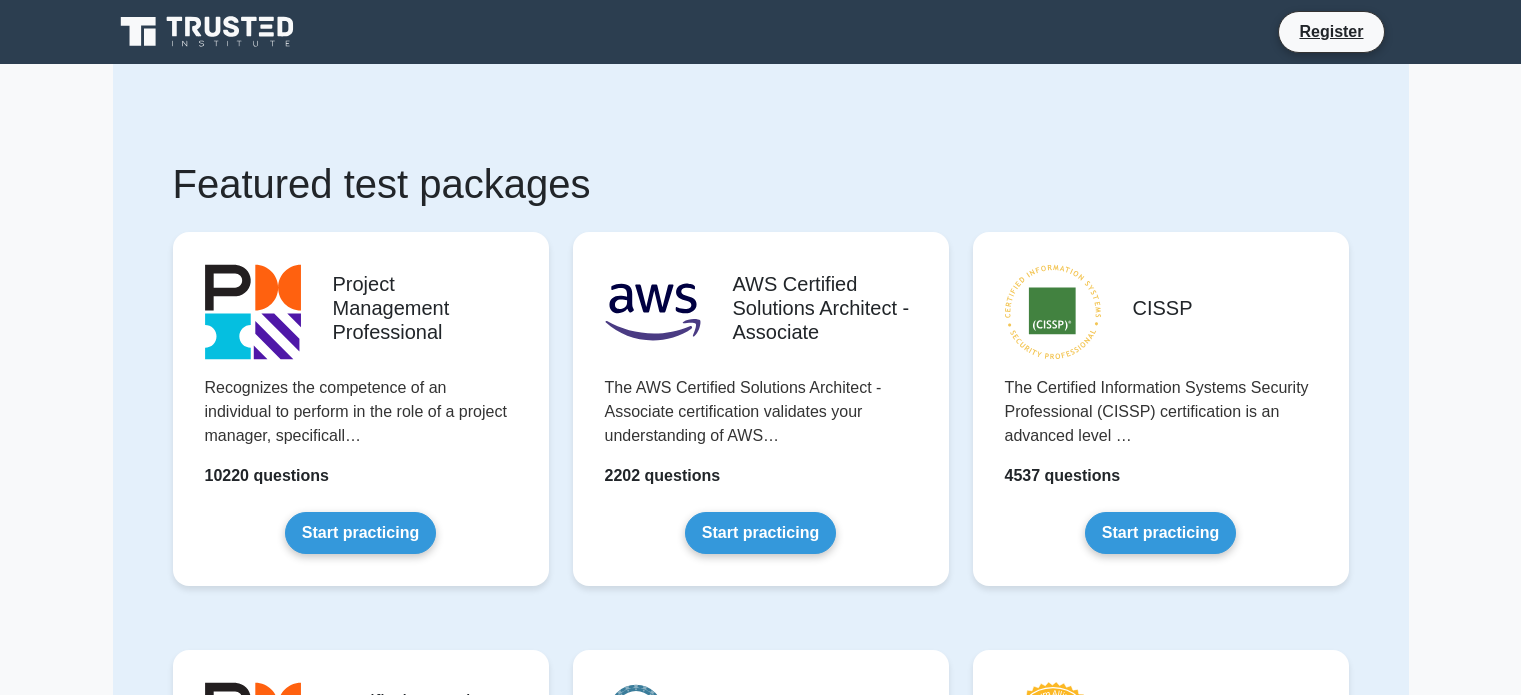 scroll, scrollTop: 0, scrollLeft: 0, axis: both 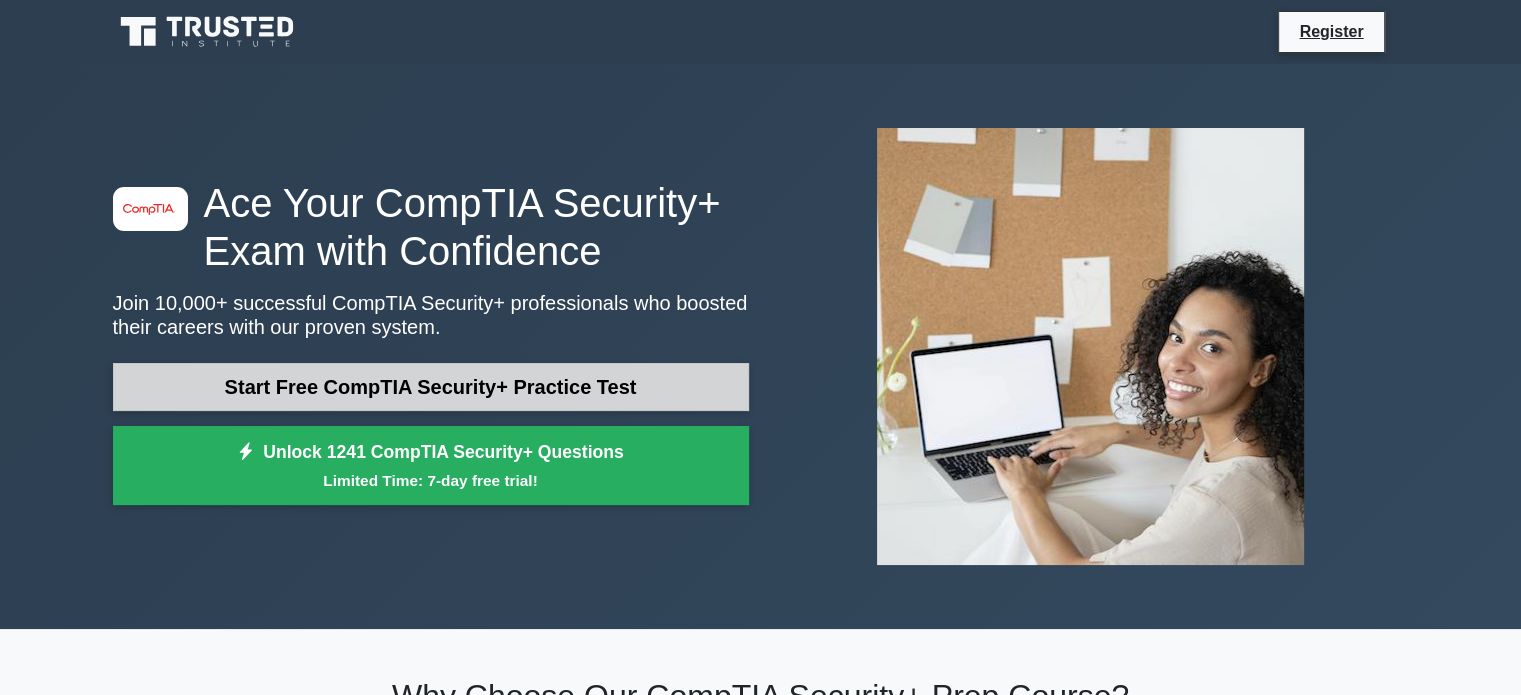 click on "Start Free CompTIA Security+ Practice Test" at bounding box center [431, 387] 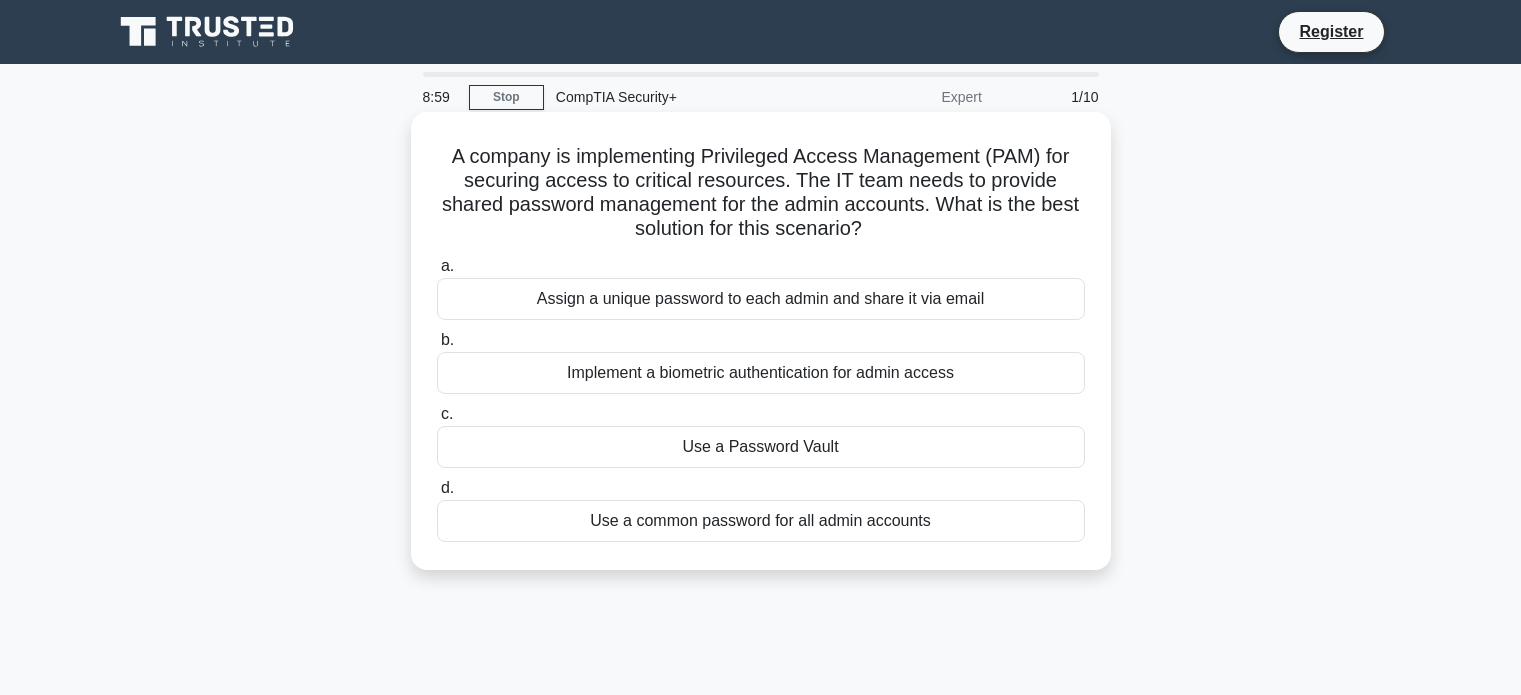 scroll, scrollTop: 0, scrollLeft: 0, axis: both 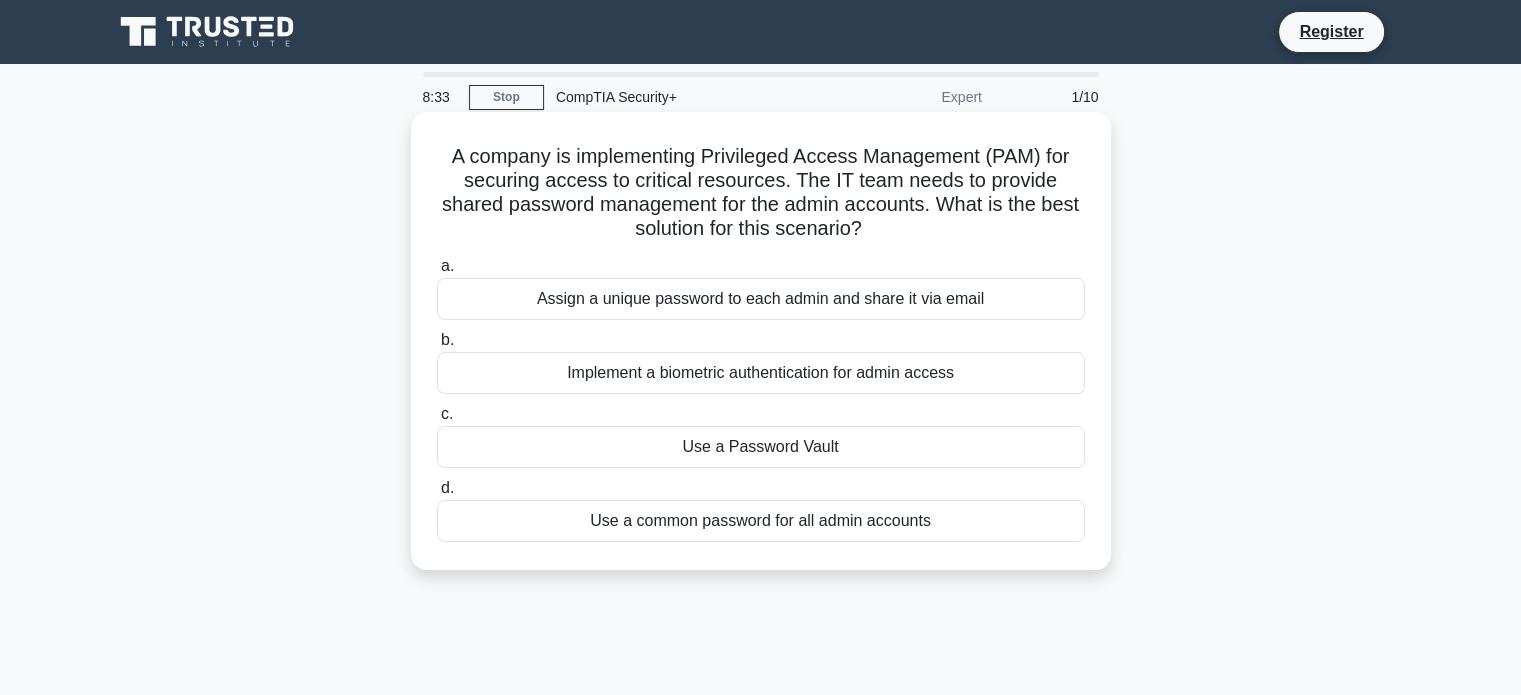 click on "Use a Password Vault" at bounding box center (761, 447) 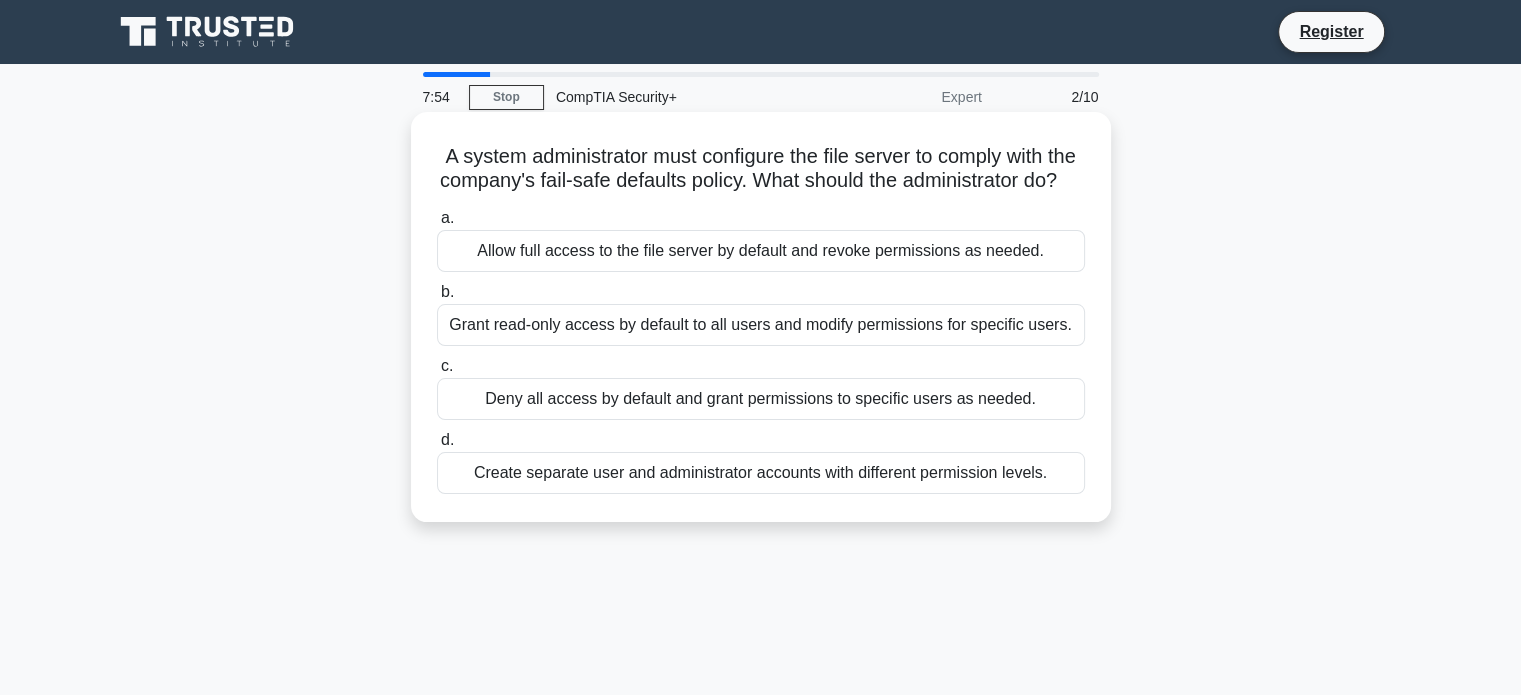 click on "Grant read-only access by default to all users and modify permissions for specific users." at bounding box center [761, 325] 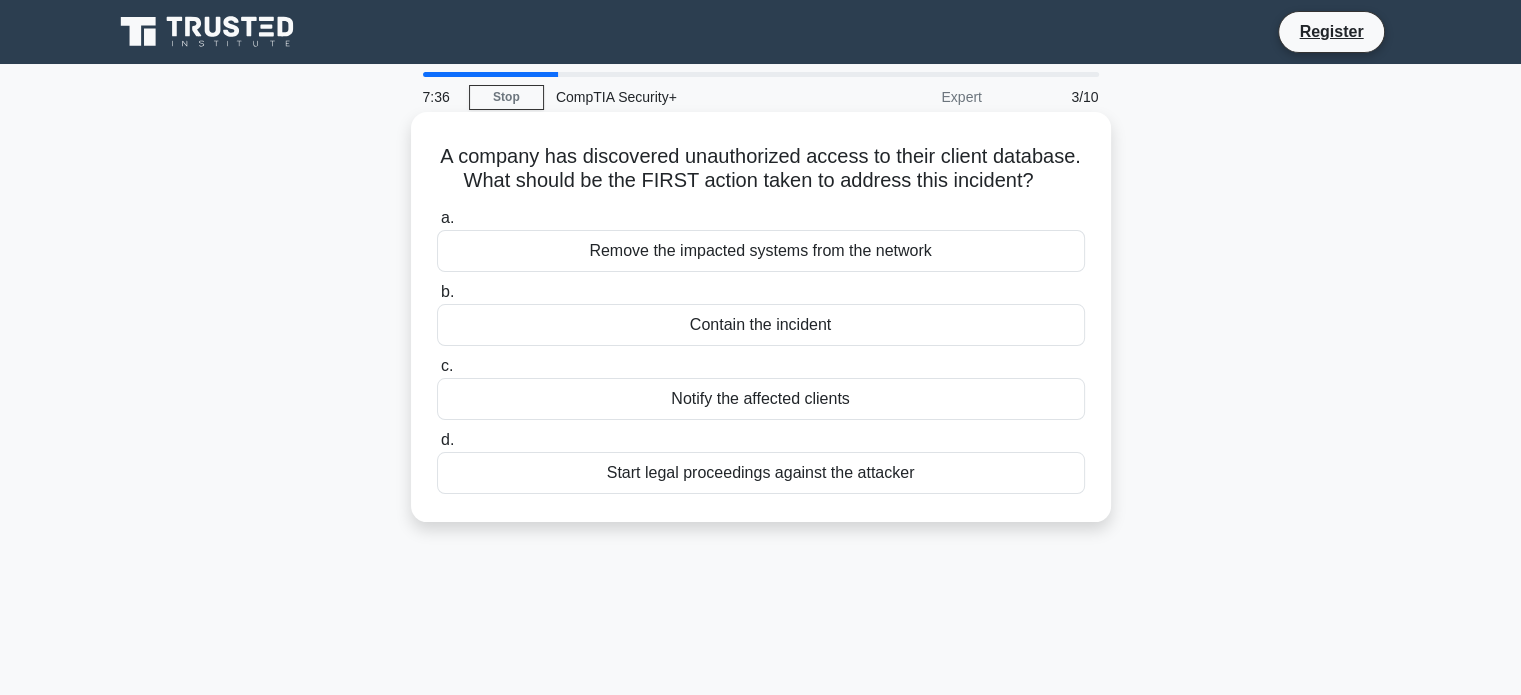 click on "Contain the incident" at bounding box center (761, 325) 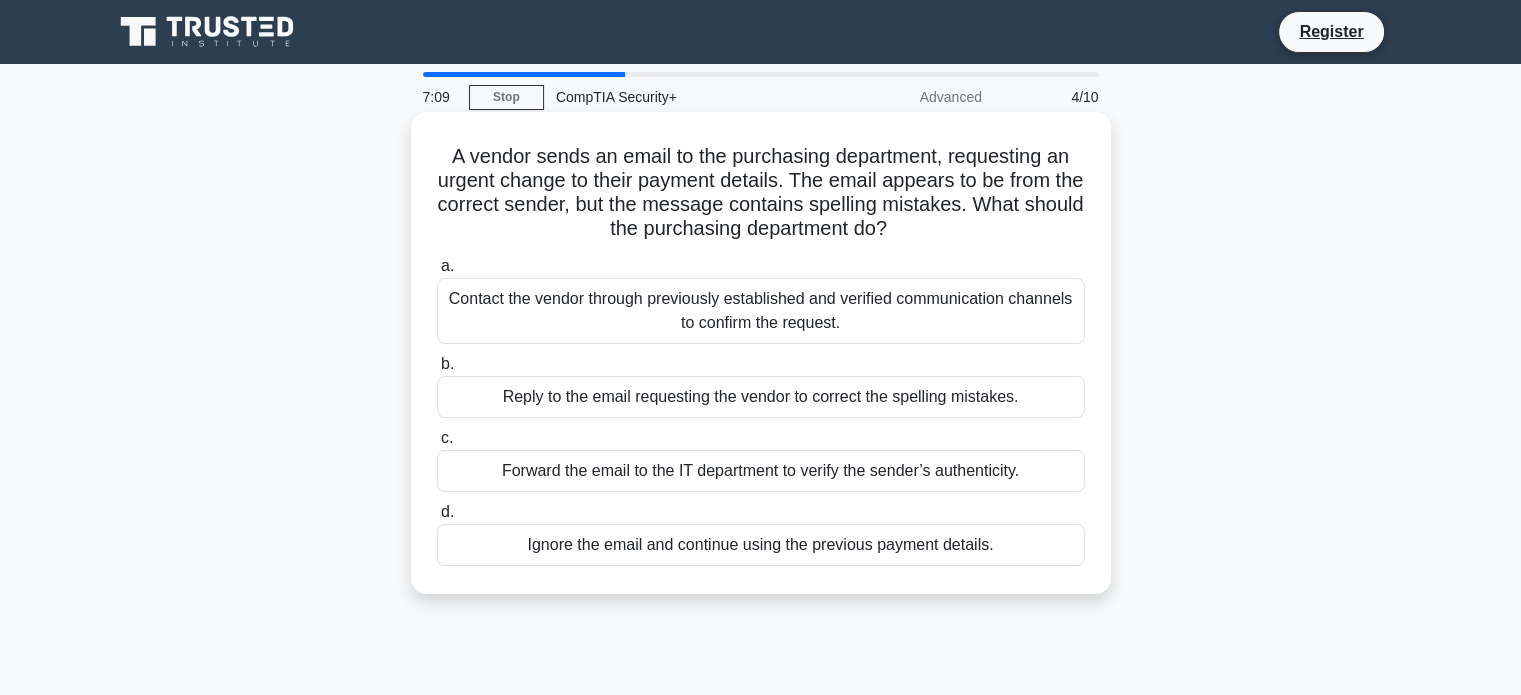 click on "Contact the vendor through previously established and verified communication channels to confirm the request." at bounding box center (761, 311) 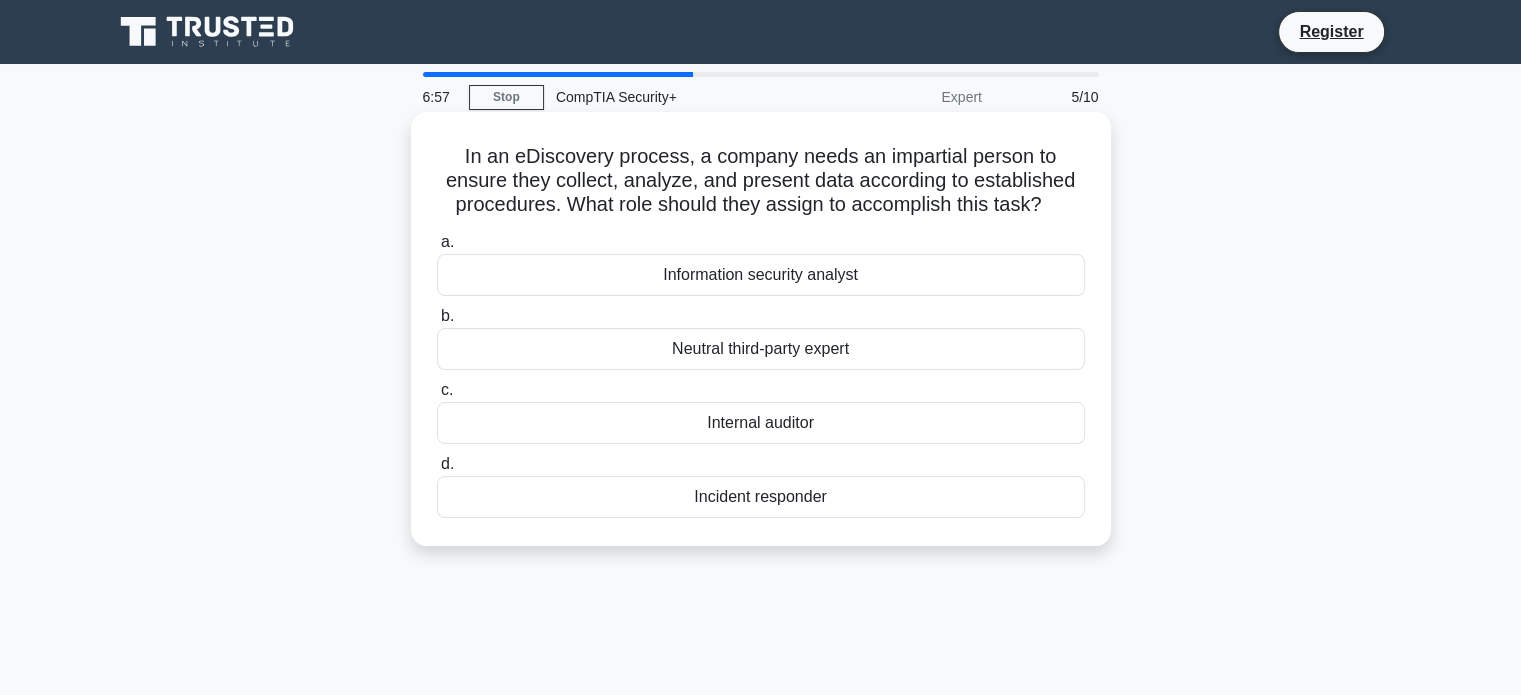 click on "Neutral third-party expert" at bounding box center [761, 349] 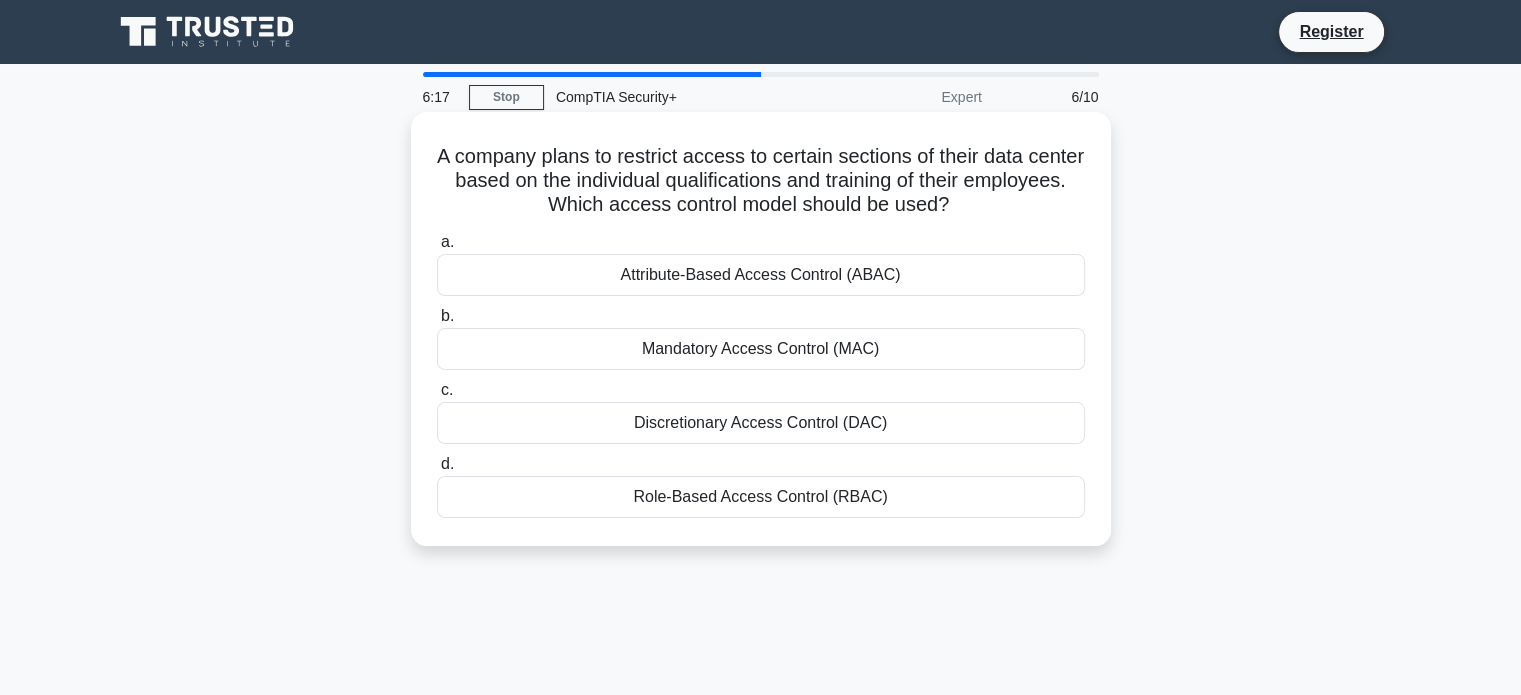 click on "Role-Based Access Control (RBAC)" at bounding box center [761, 497] 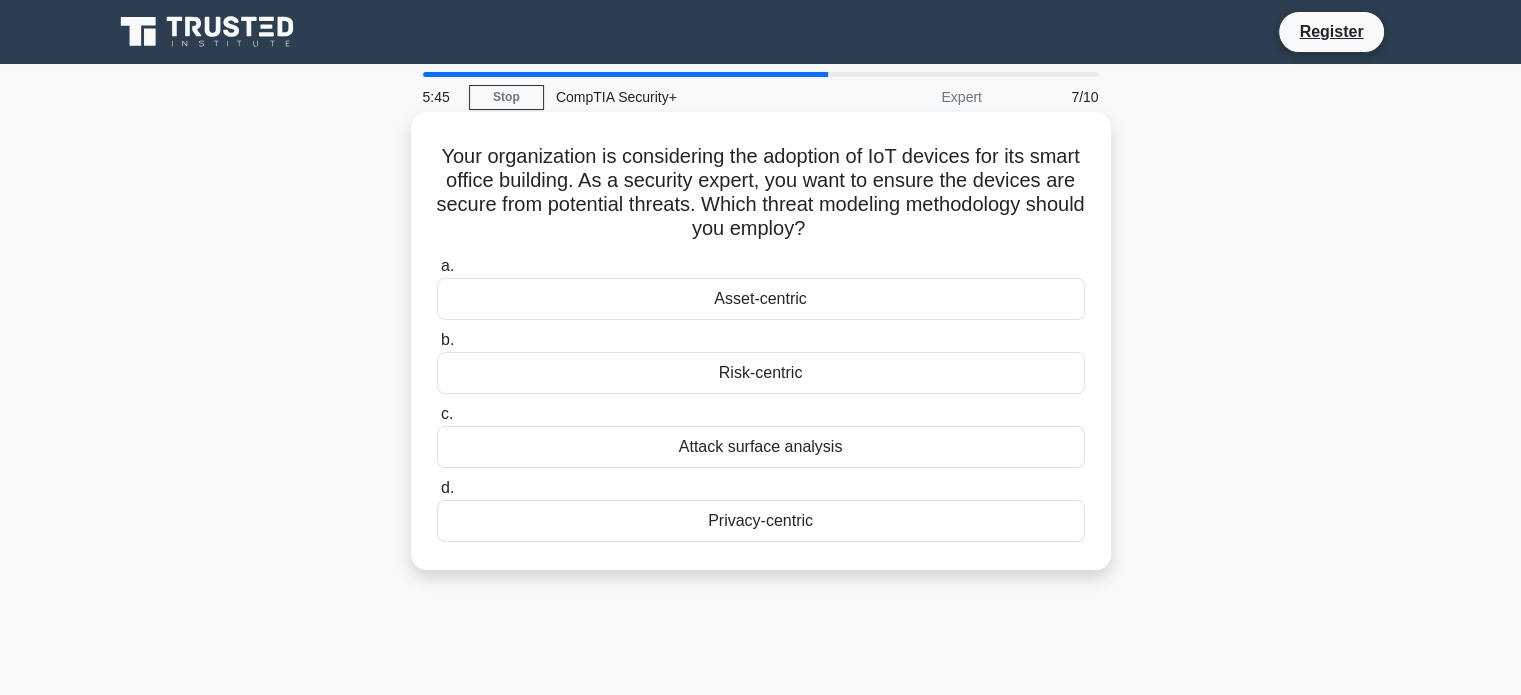 click on "Privacy-centric" at bounding box center (761, 521) 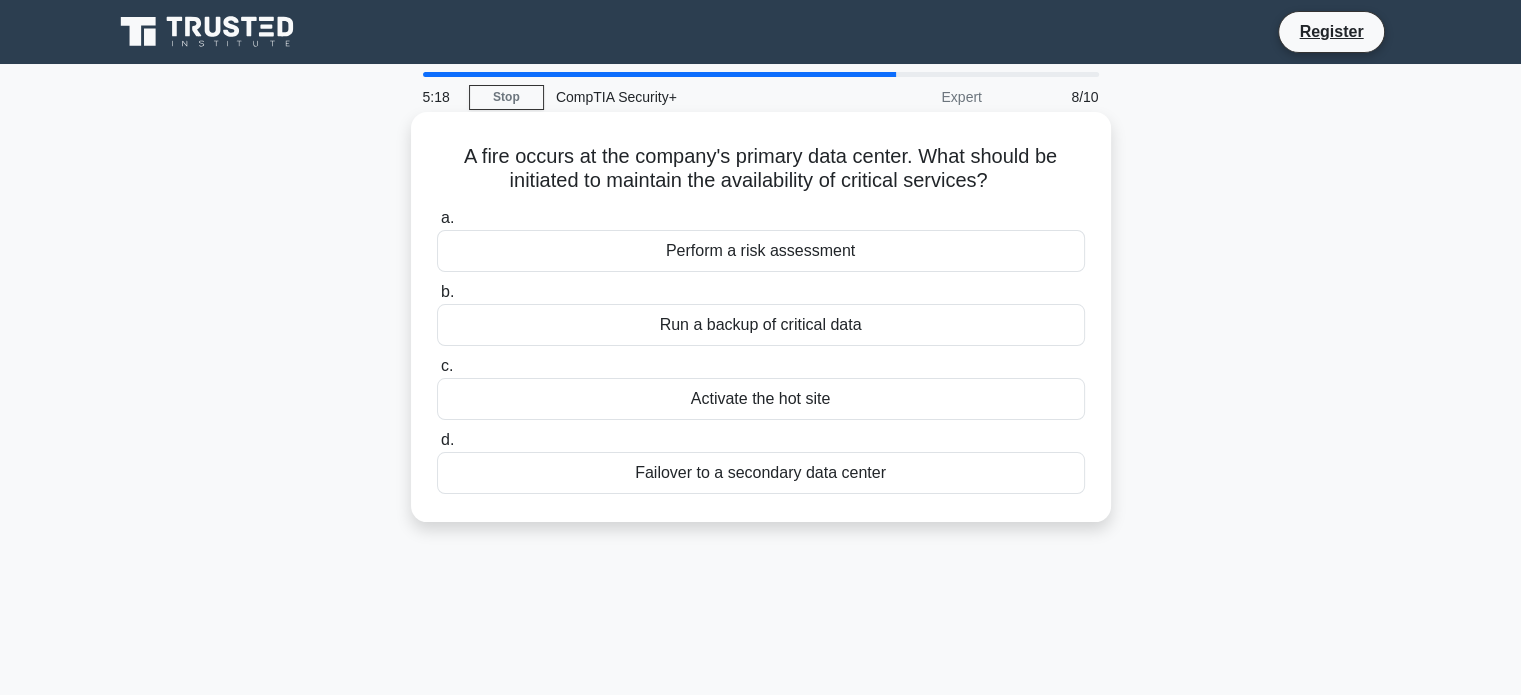 click on "Failover to a secondary data center" at bounding box center (761, 473) 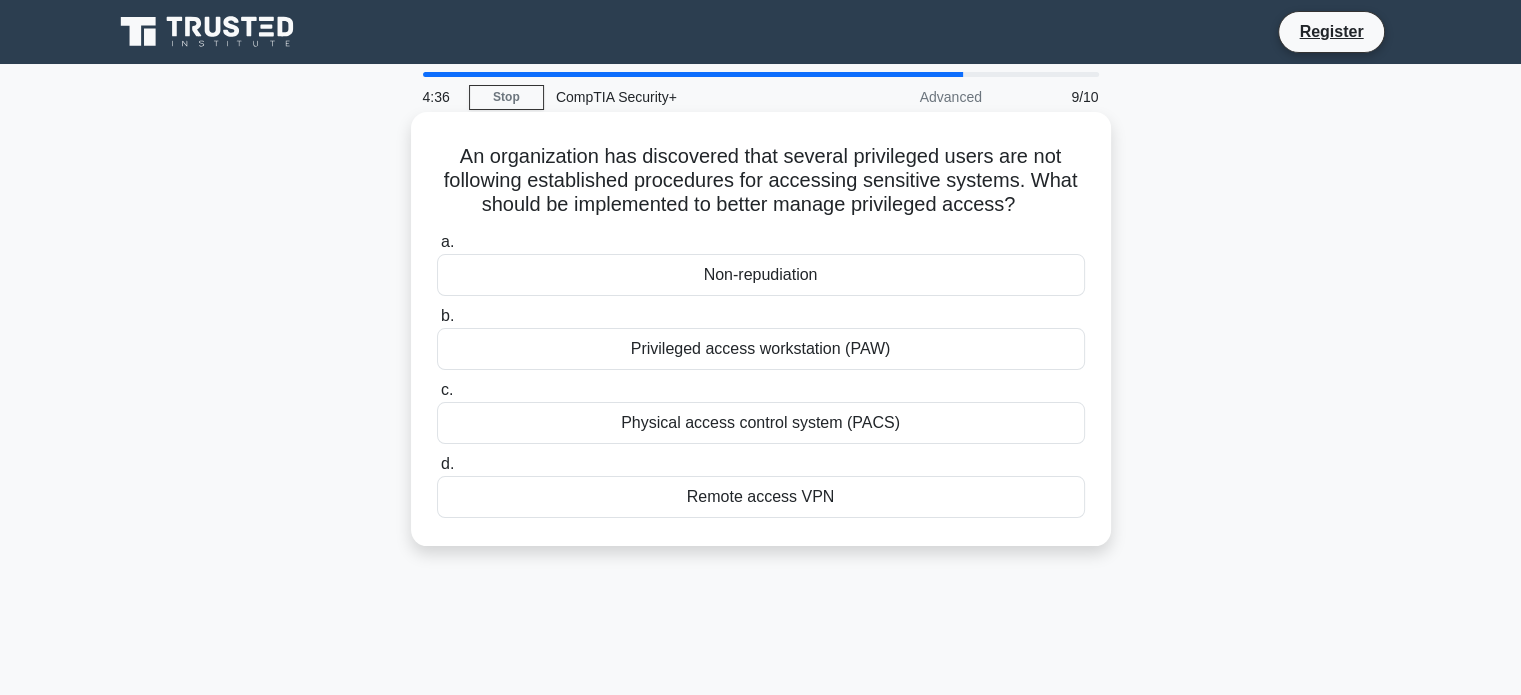 click on "Privileged access workstation (PAW)" at bounding box center (761, 349) 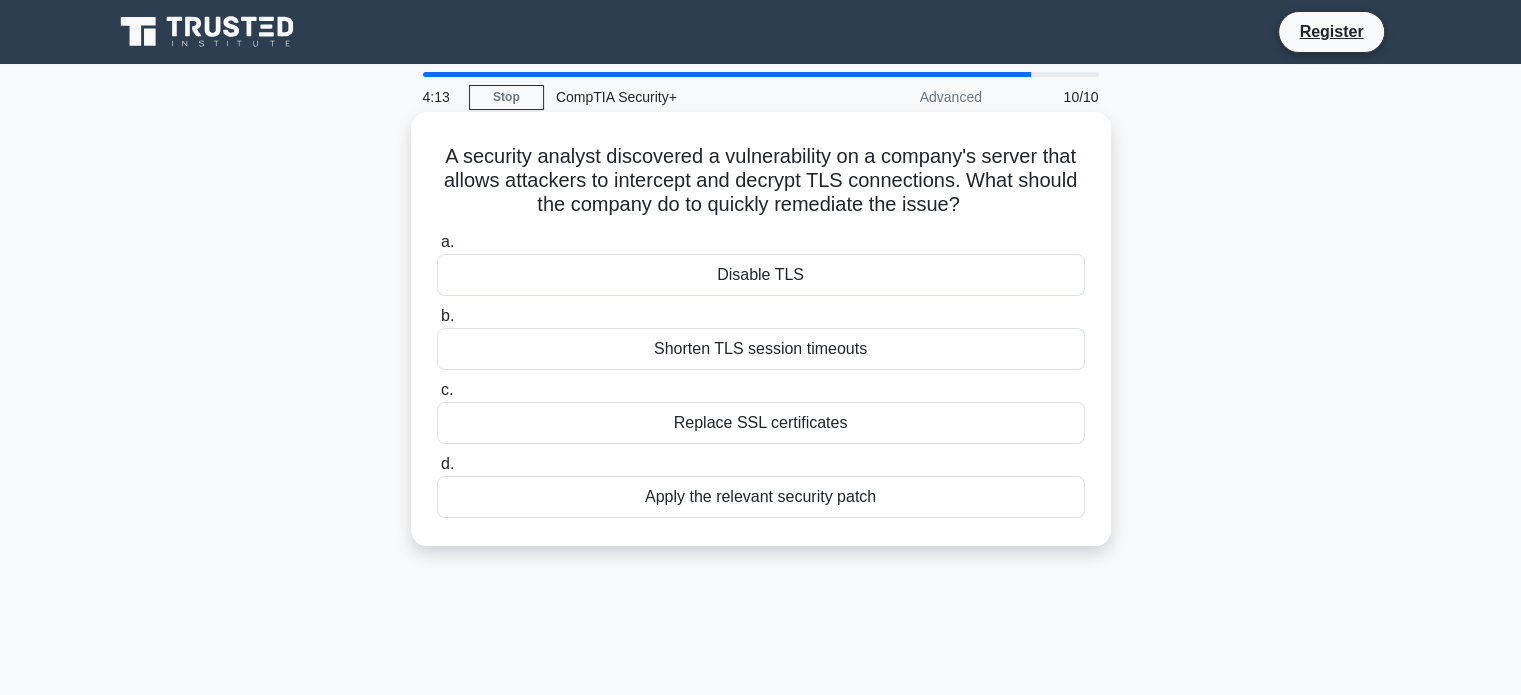 click on "Apply the relevant security patch" at bounding box center (761, 497) 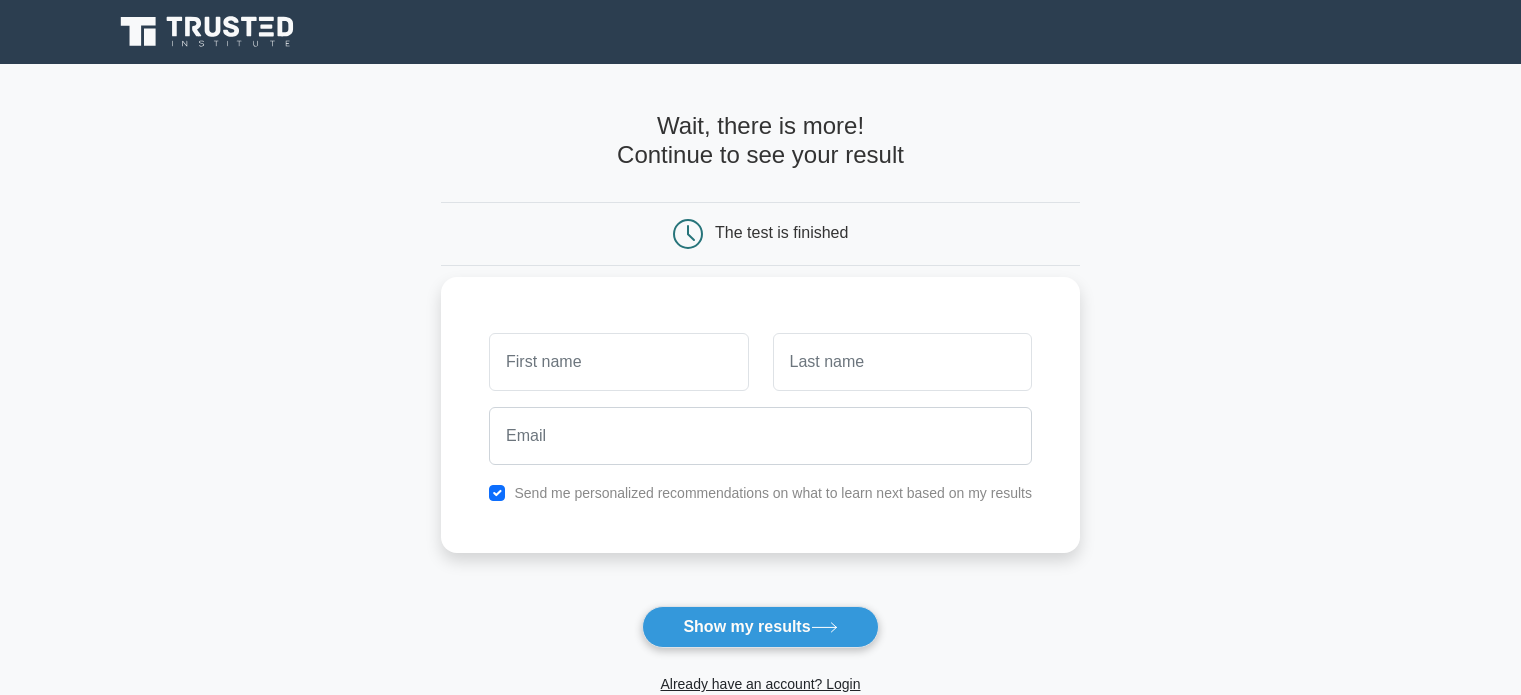 scroll, scrollTop: 0, scrollLeft: 0, axis: both 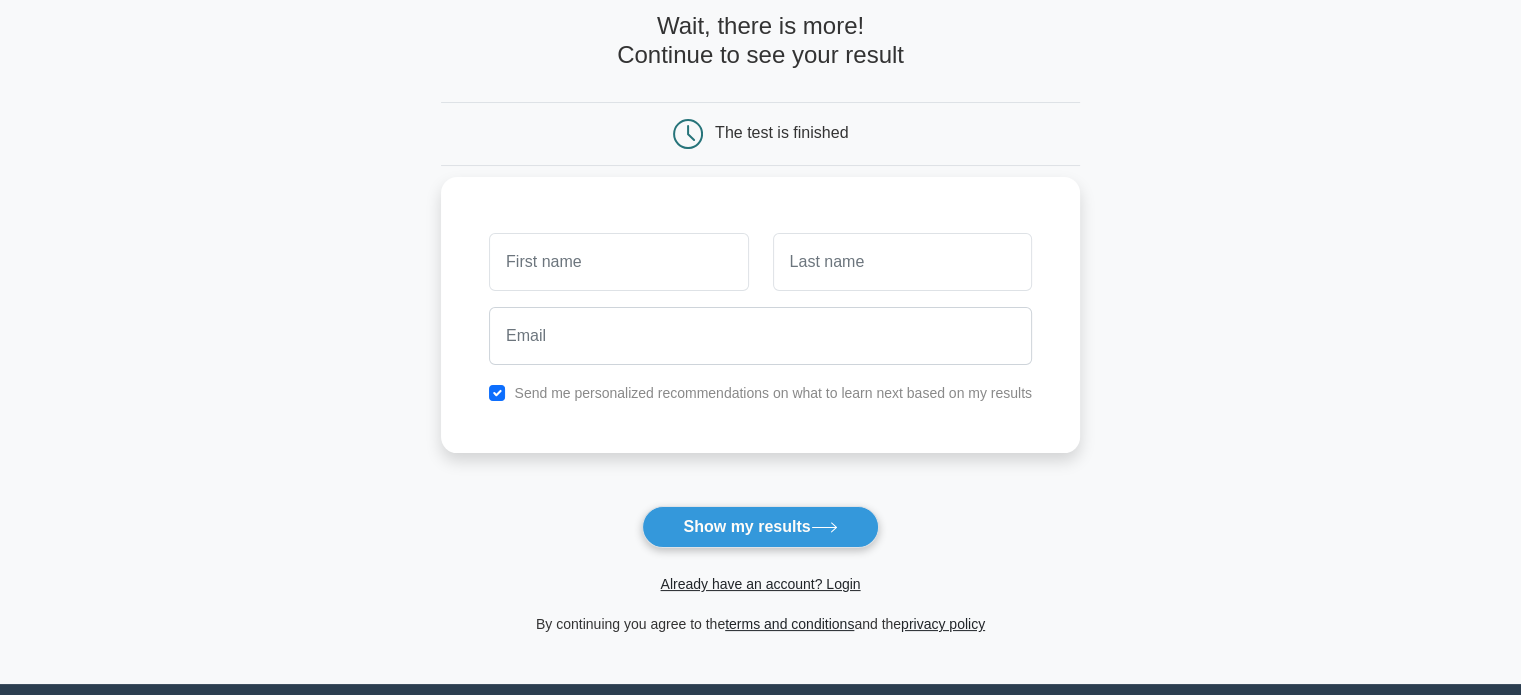 click at bounding box center (618, 262) 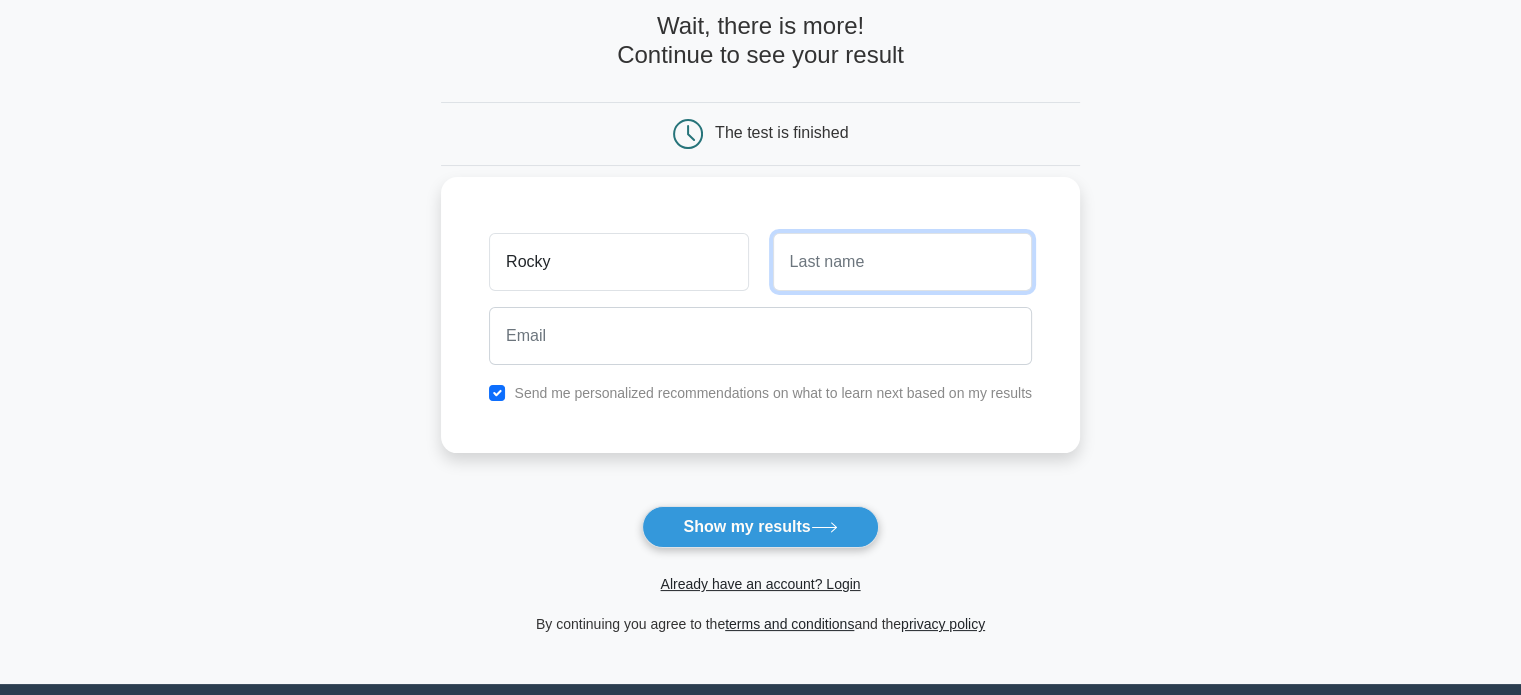 click at bounding box center [902, 262] 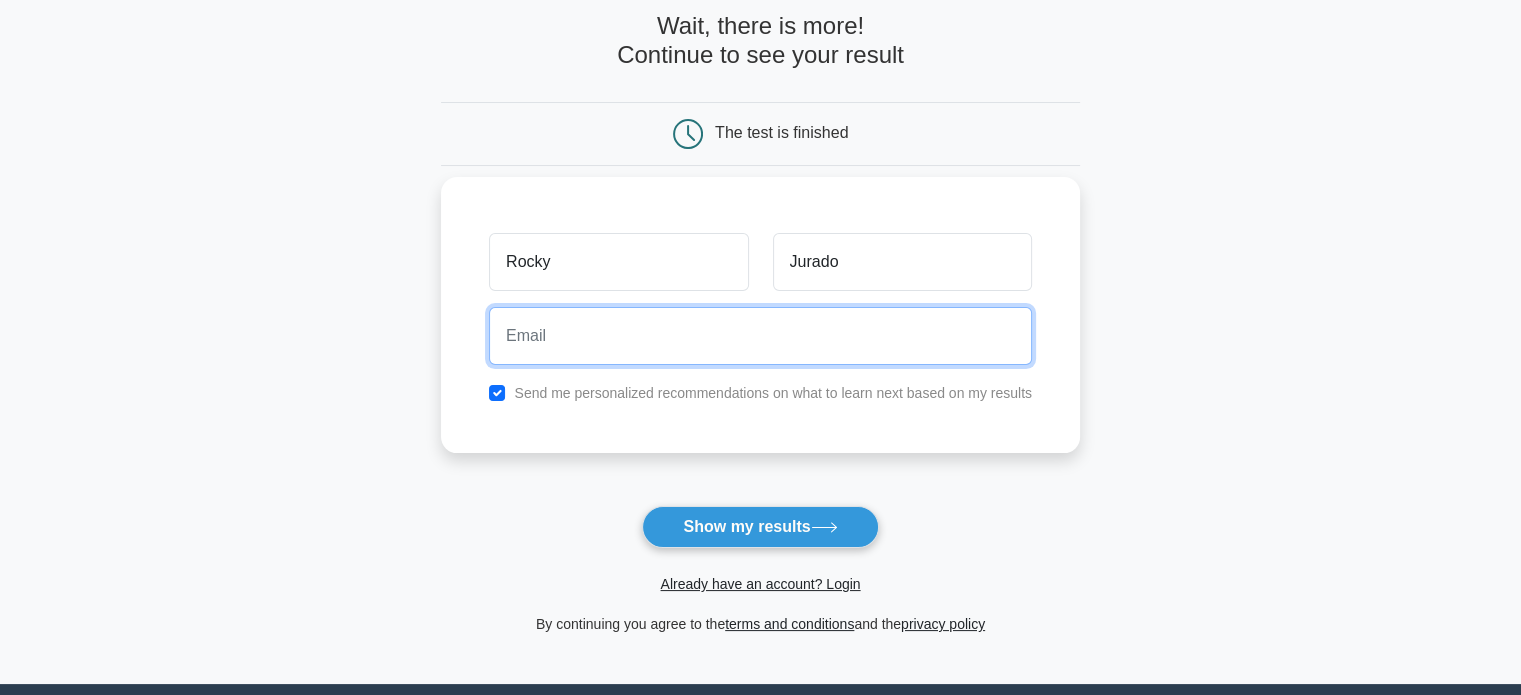 click at bounding box center [760, 336] 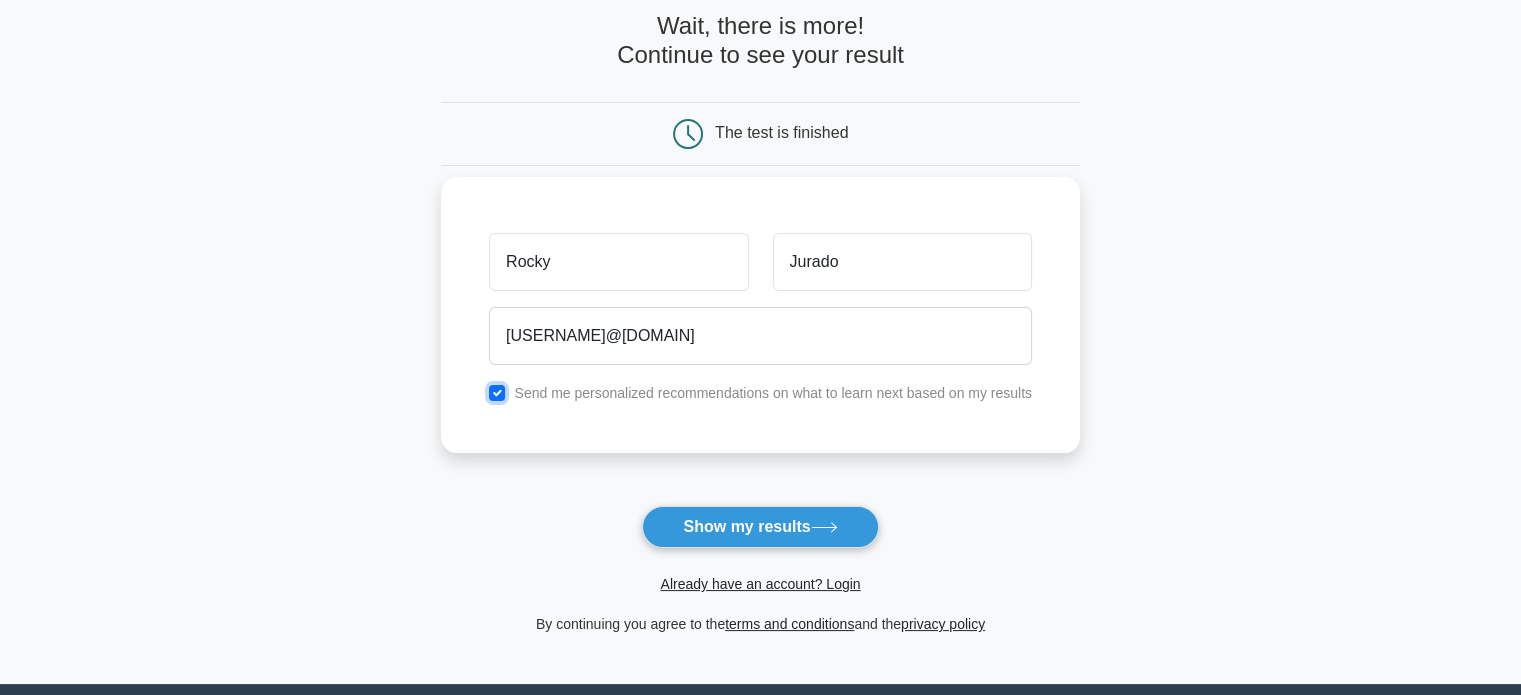 drag, startPoint x: 498, startPoint y: 393, endPoint x: 517, endPoint y: 422, distance: 34.669872 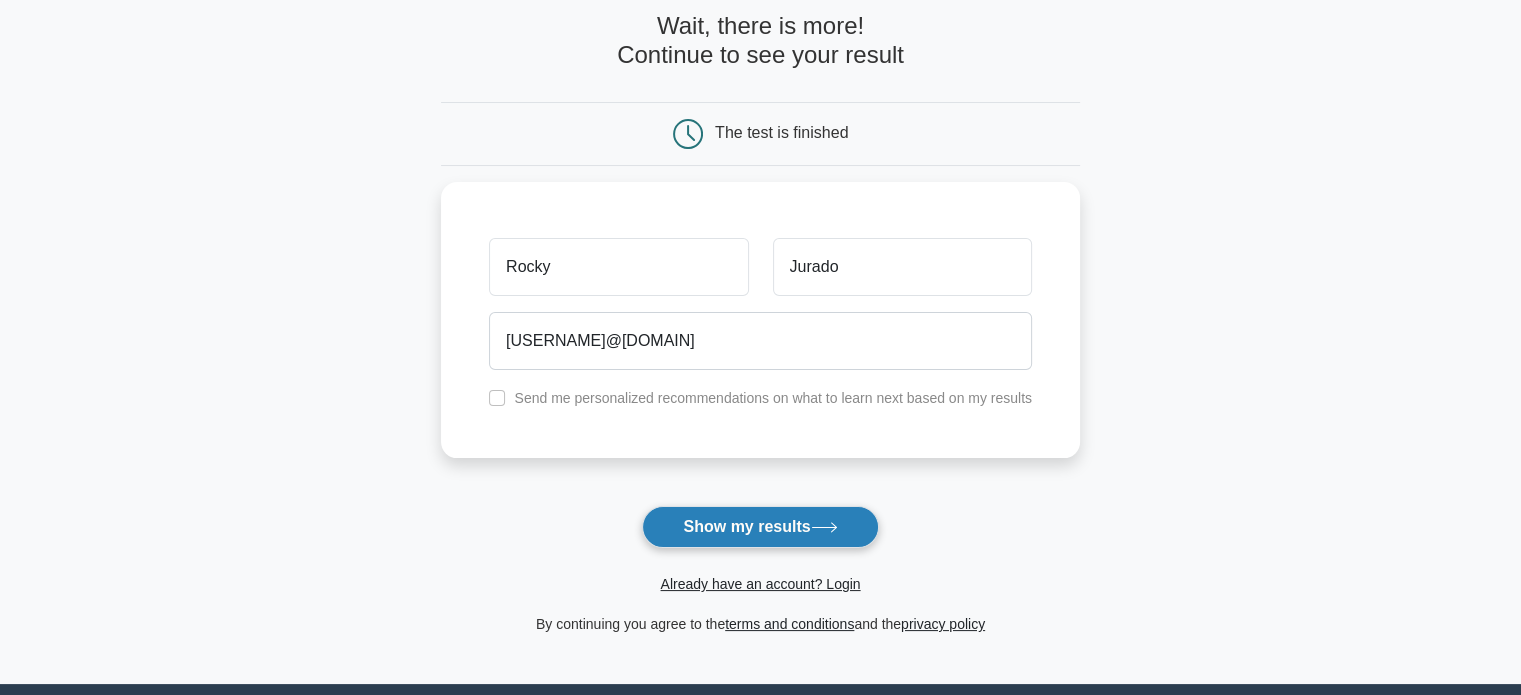 click on "Show my results" at bounding box center (760, 527) 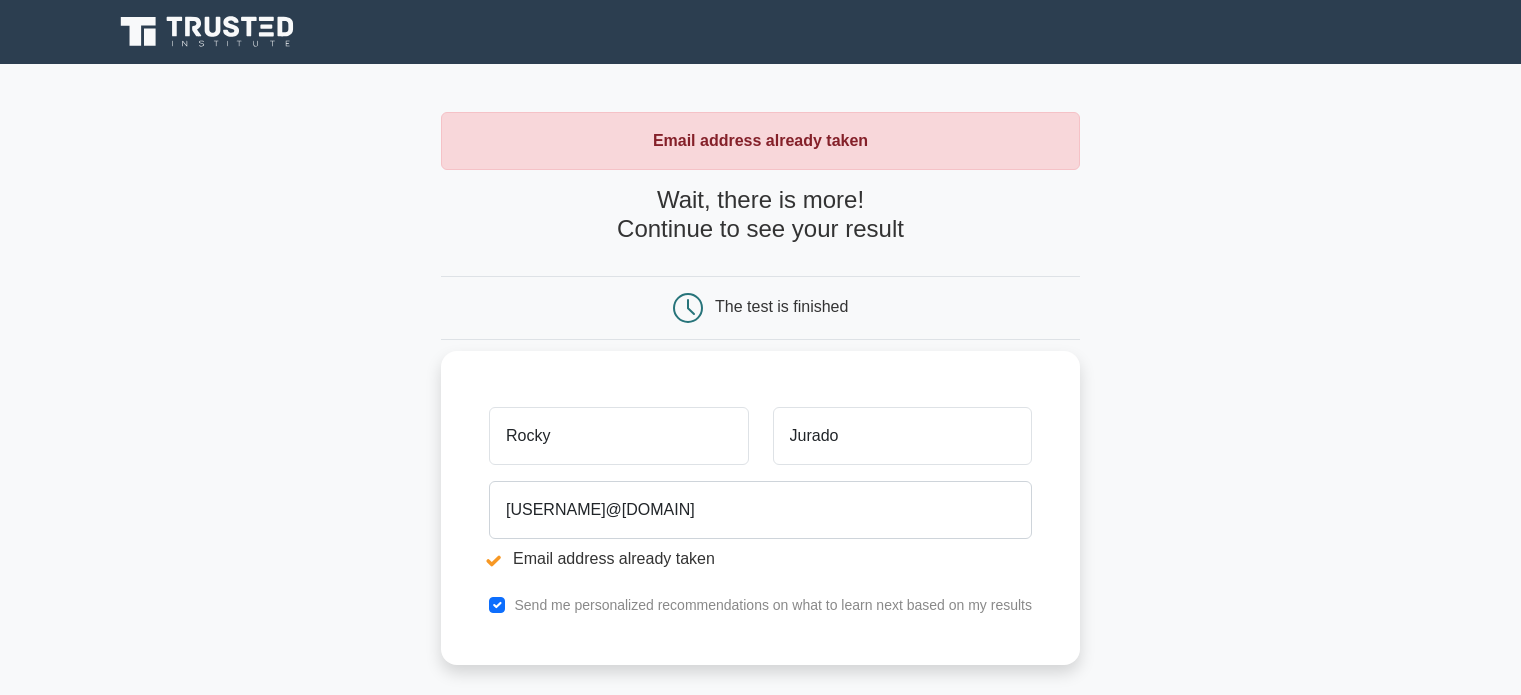 scroll, scrollTop: 0, scrollLeft: 0, axis: both 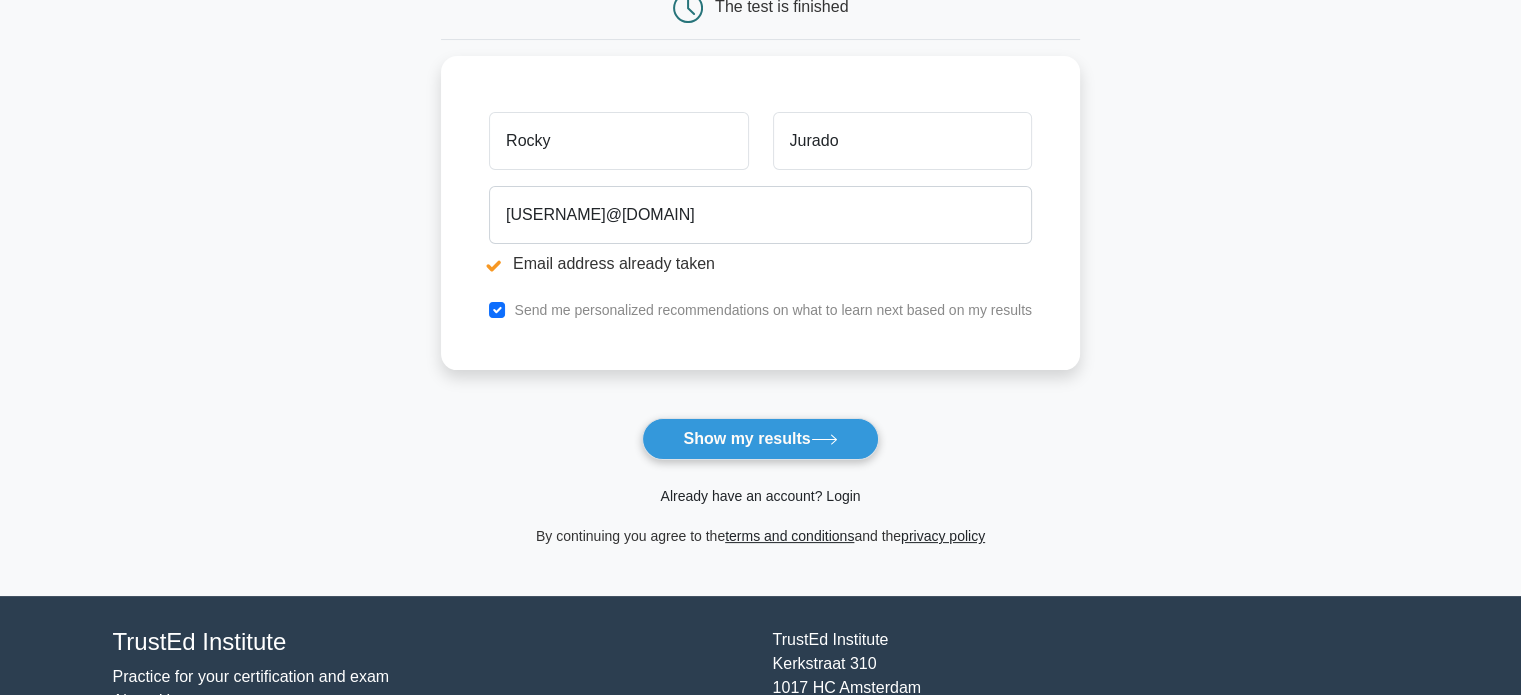 click on "Already have an account? Login" at bounding box center [760, 496] 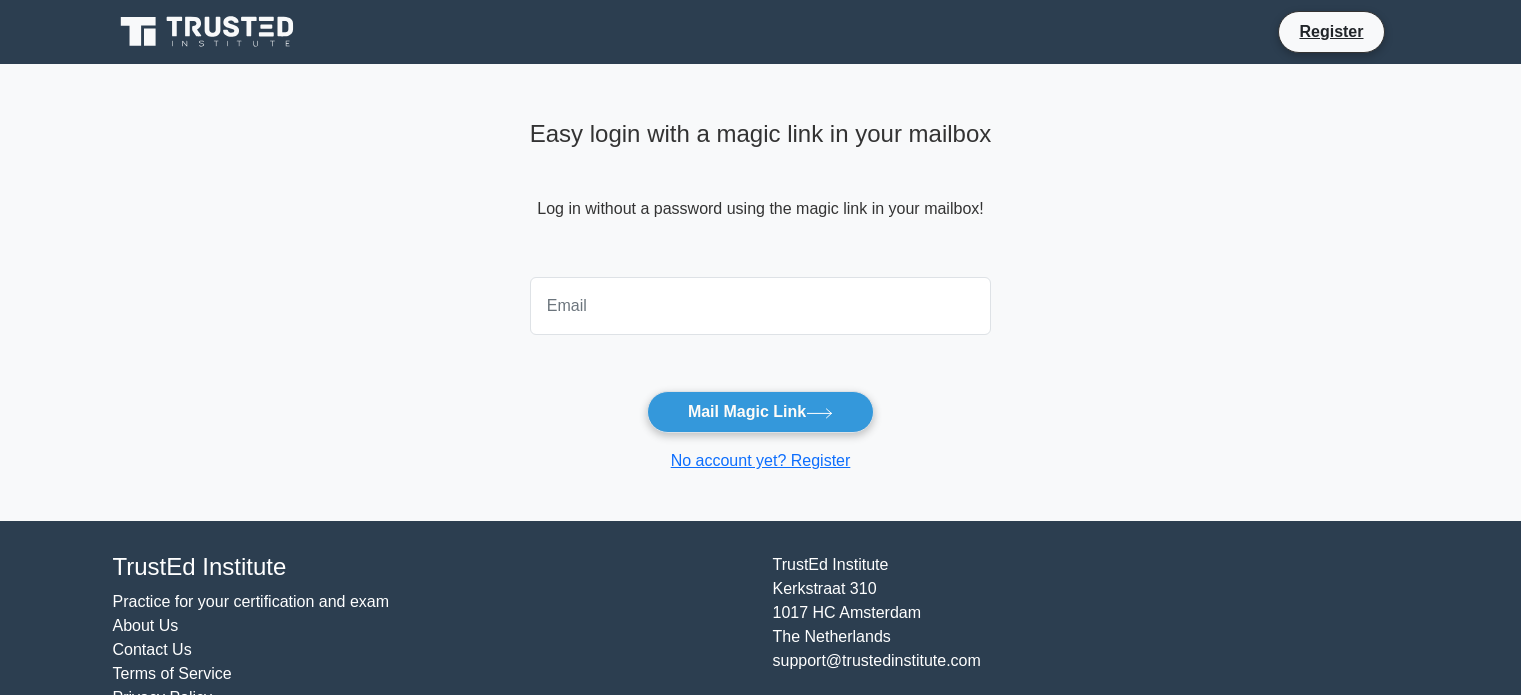 scroll, scrollTop: 0, scrollLeft: 0, axis: both 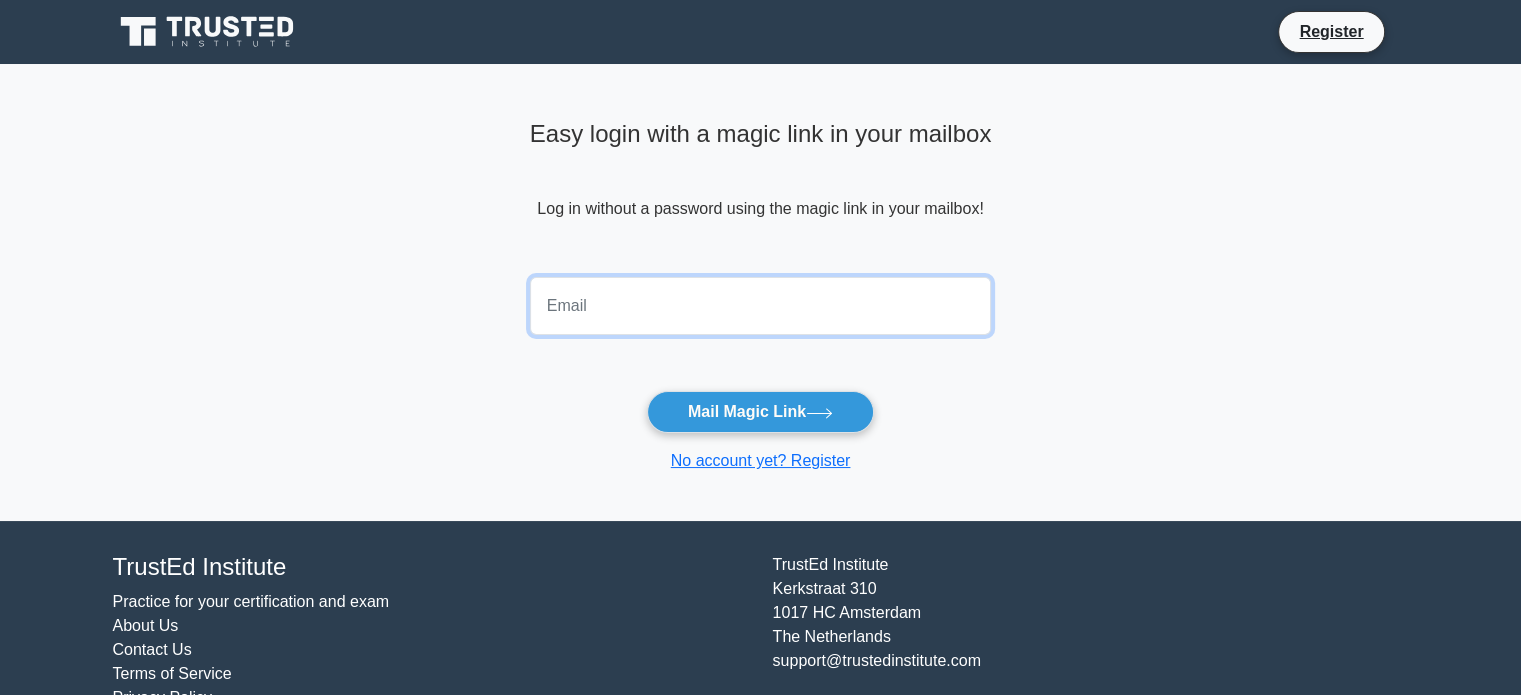 click at bounding box center [761, 306] 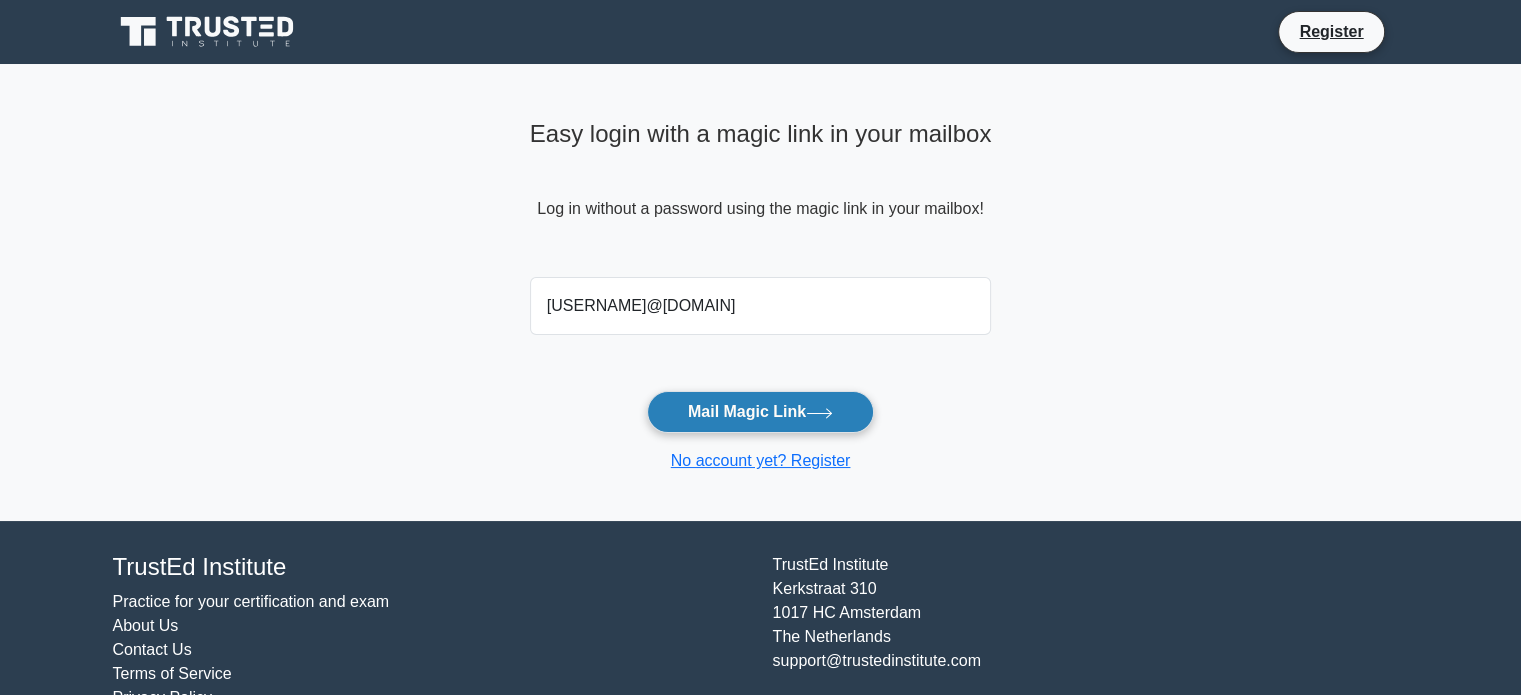 click on "Mail Magic Link" at bounding box center (760, 412) 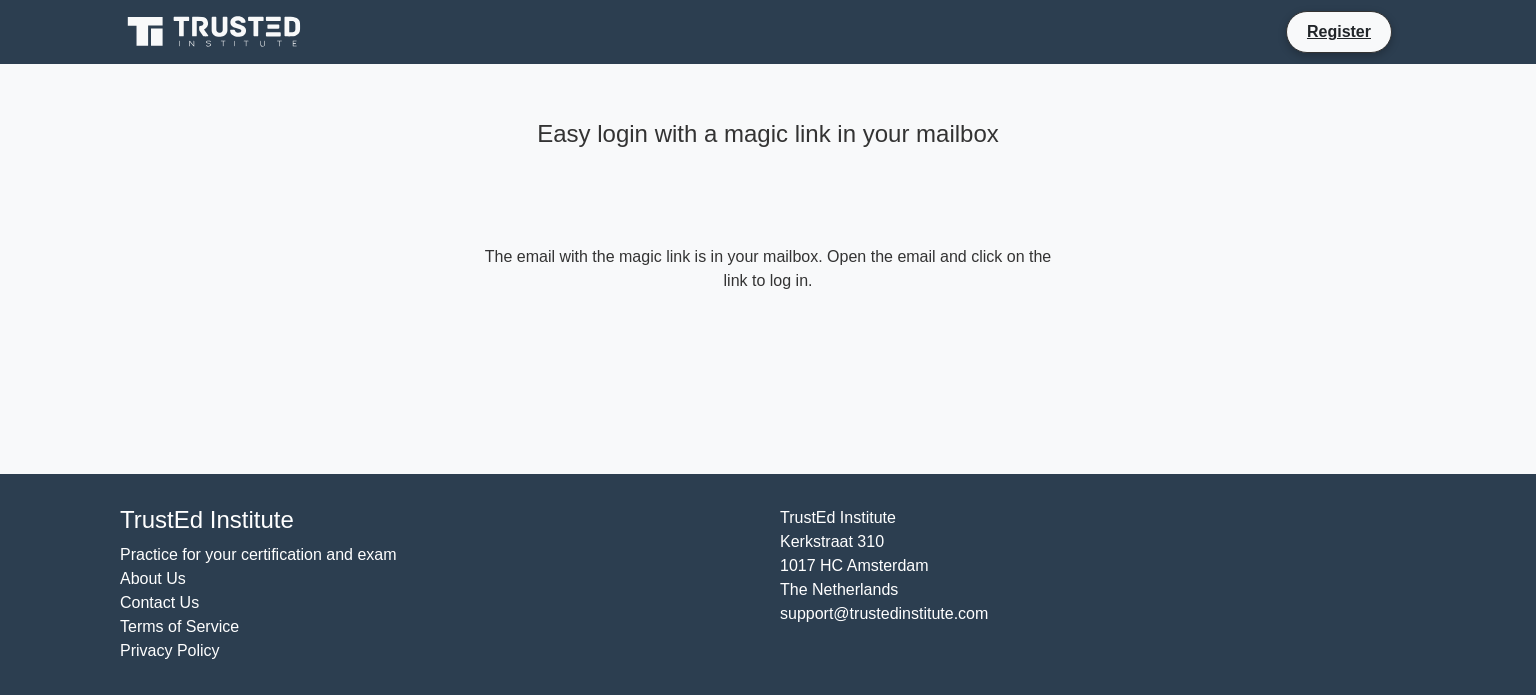 scroll, scrollTop: 0, scrollLeft: 0, axis: both 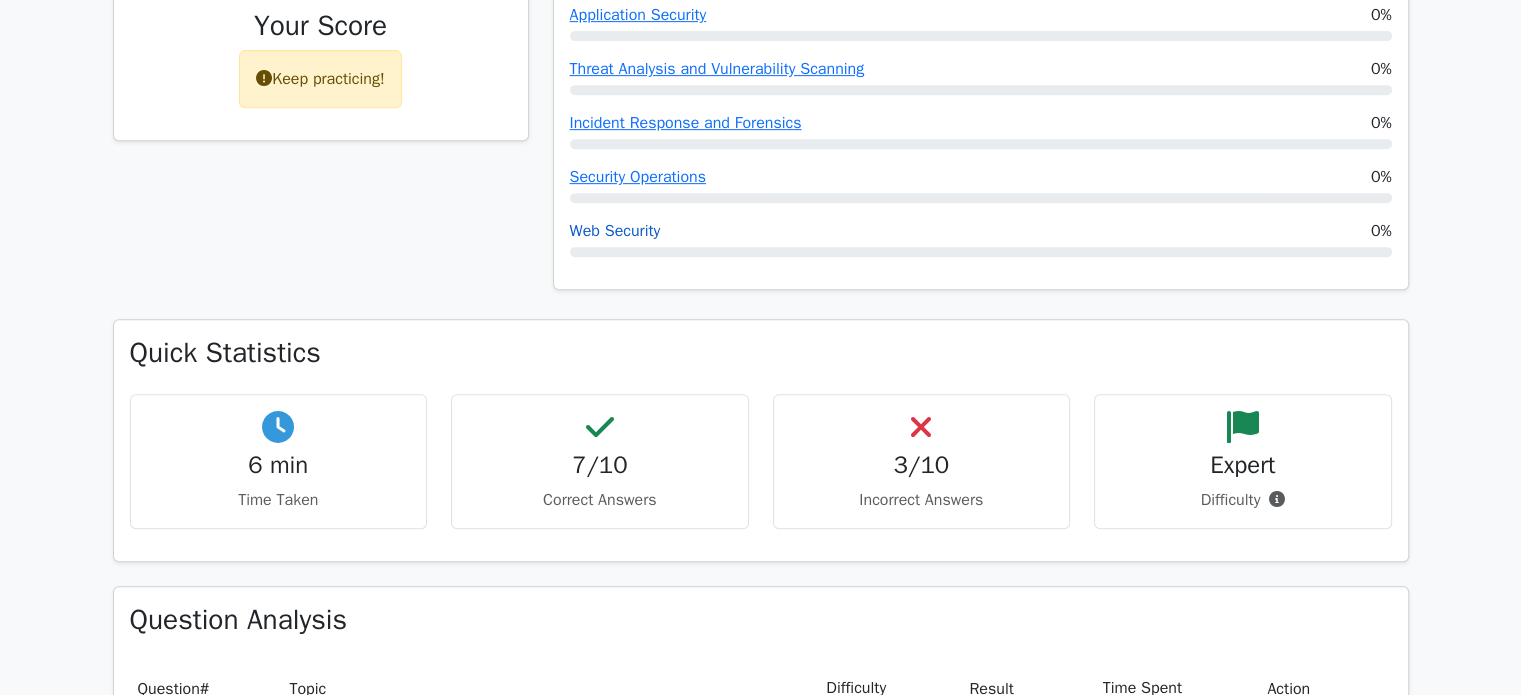 click on "Web Security" at bounding box center [615, 231] 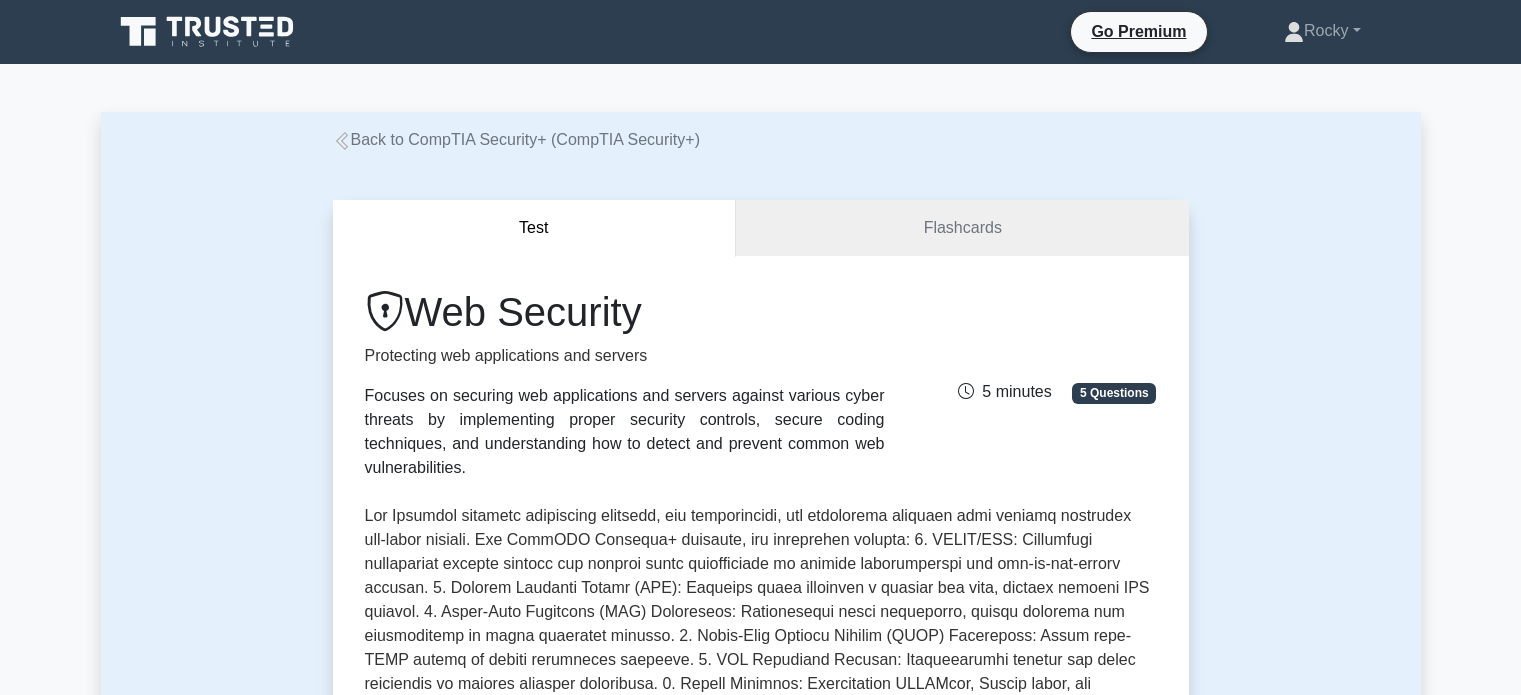 scroll, scrollTop: 0, scrollLeft: 0, axis: both 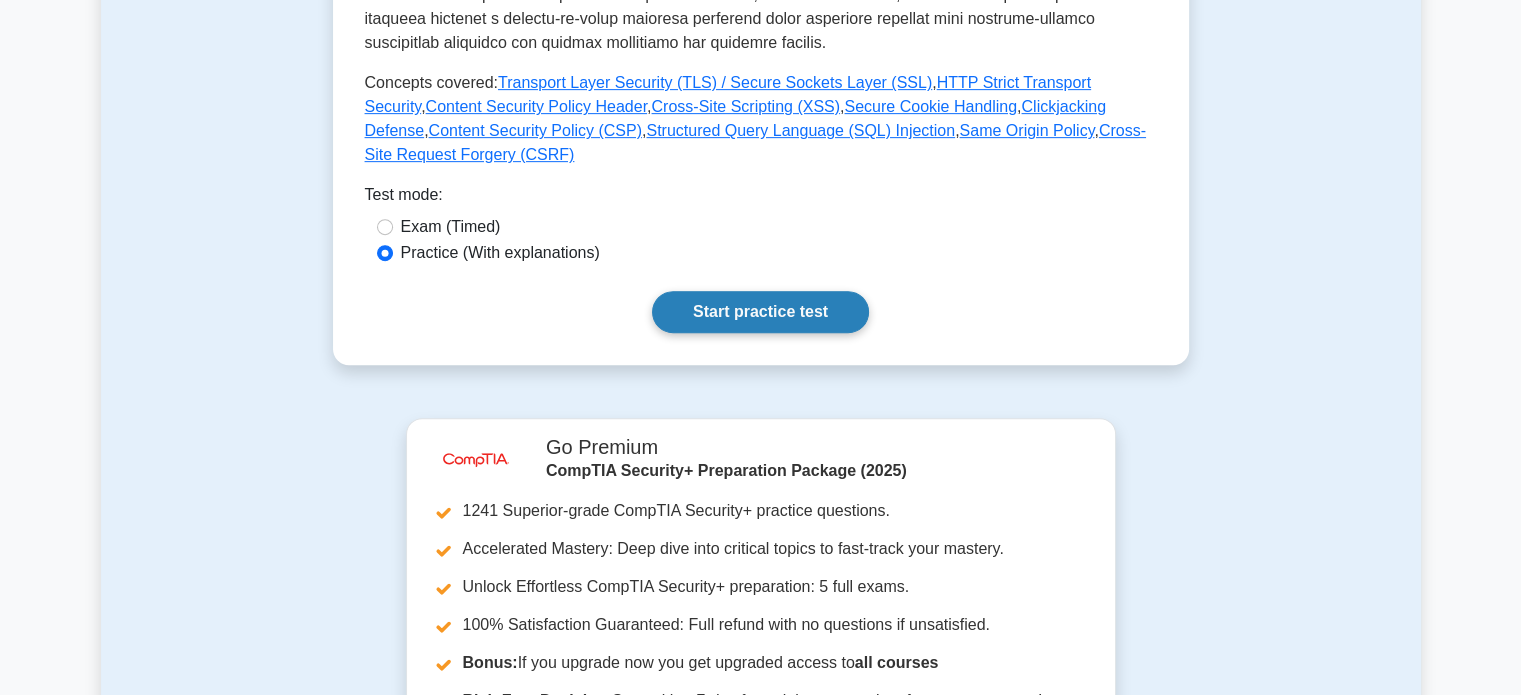 click on "Start practice test" at bounding box center (760, 312) 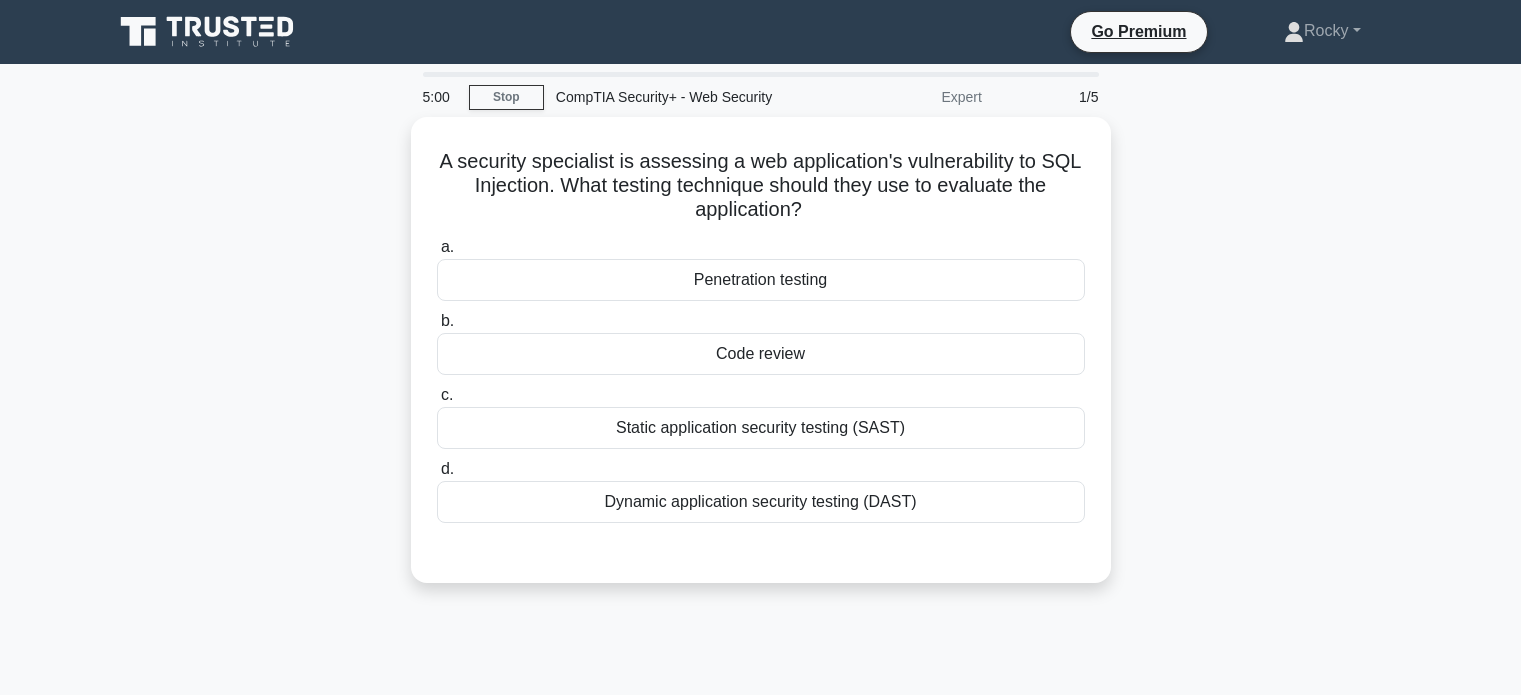 scroll, scrollTop: 0, scrollLeft: 0, axis: both 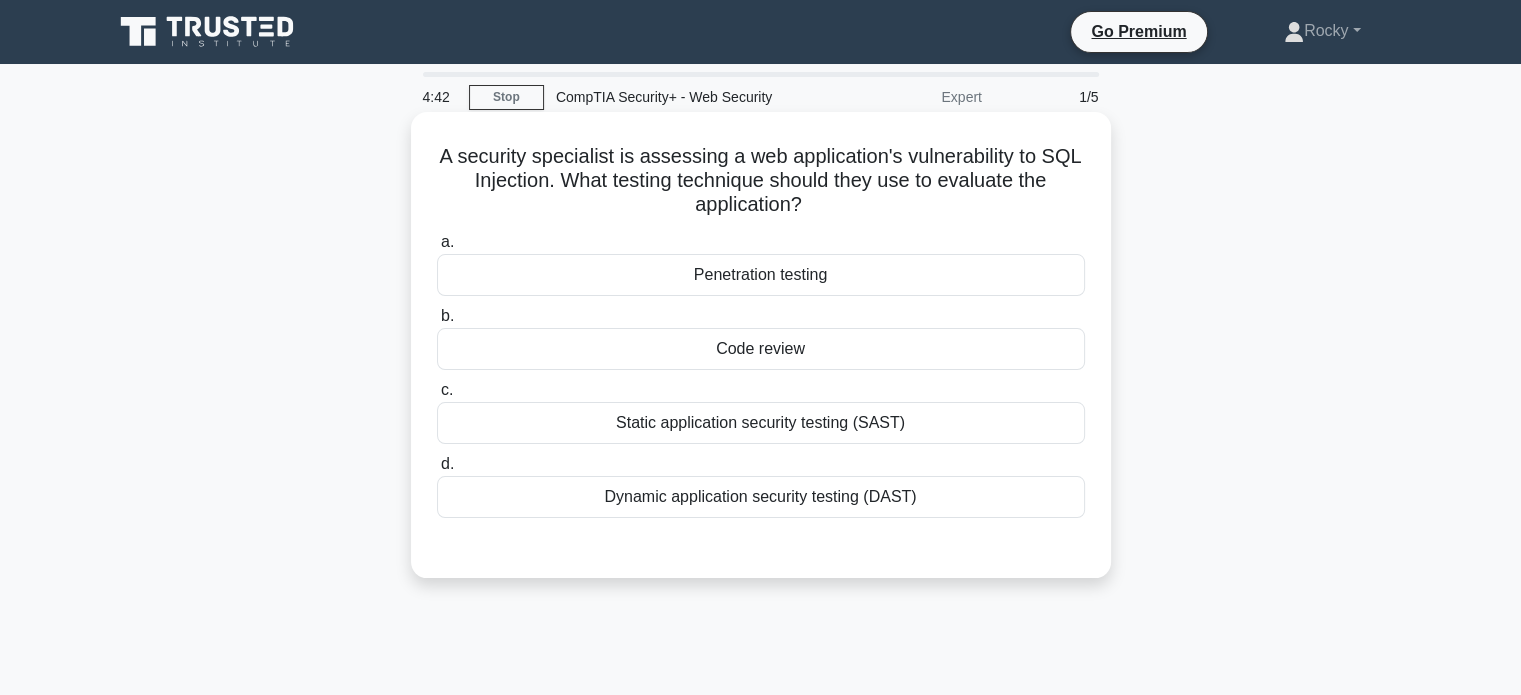 click on "Penetration testing" at bounding box center (761, 275) 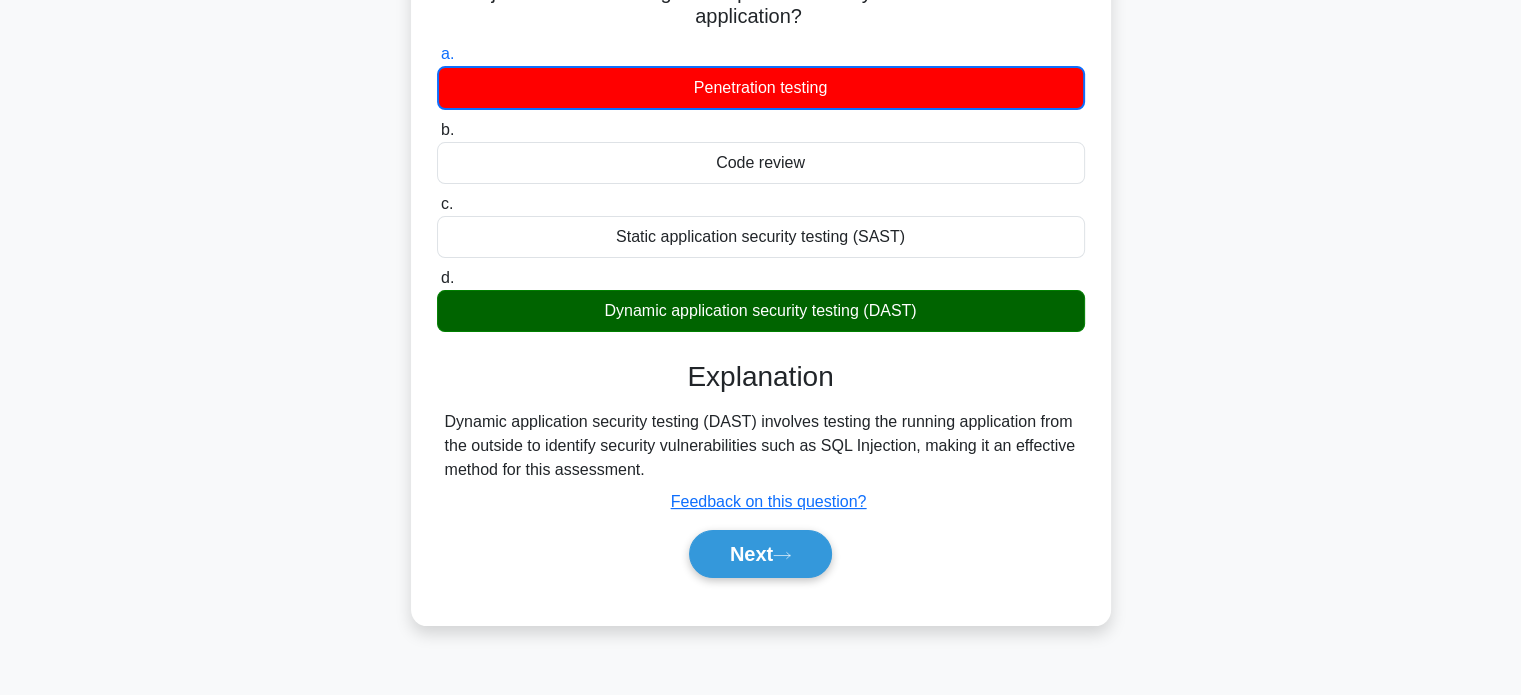 scroll, scrollTop: 200, scrollLeft: 0, axis: vertical 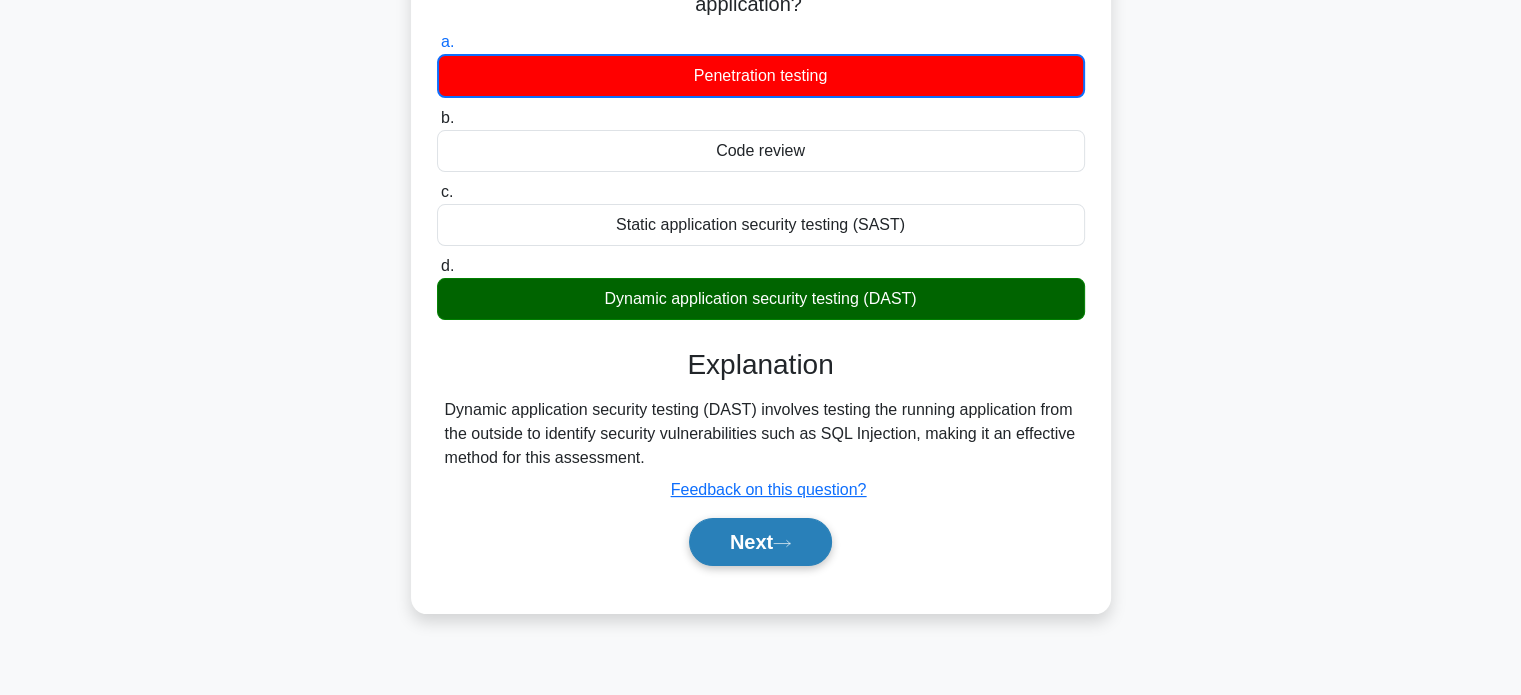 click on "Next" at bounding box center (760, 542) 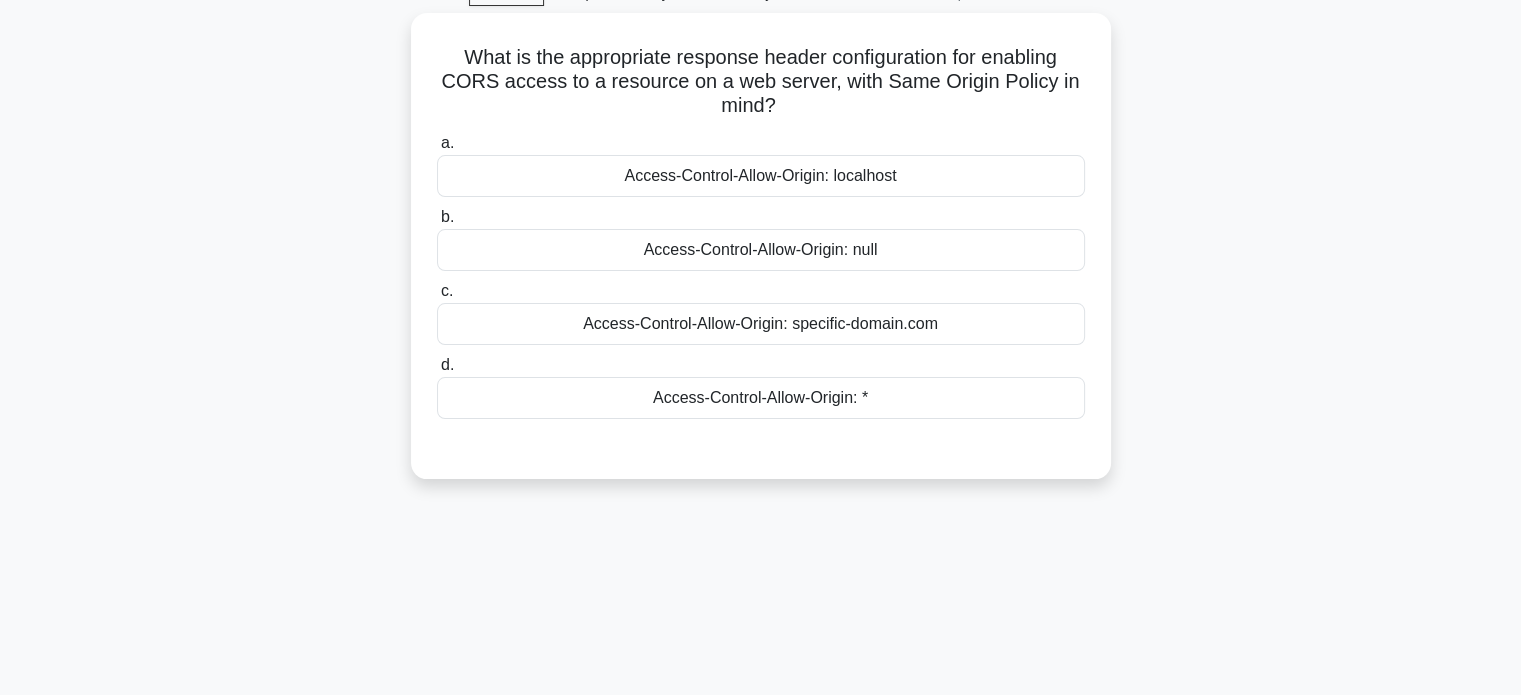 scroll, scrollTop: 0, scrollLeft: 0, axis: both 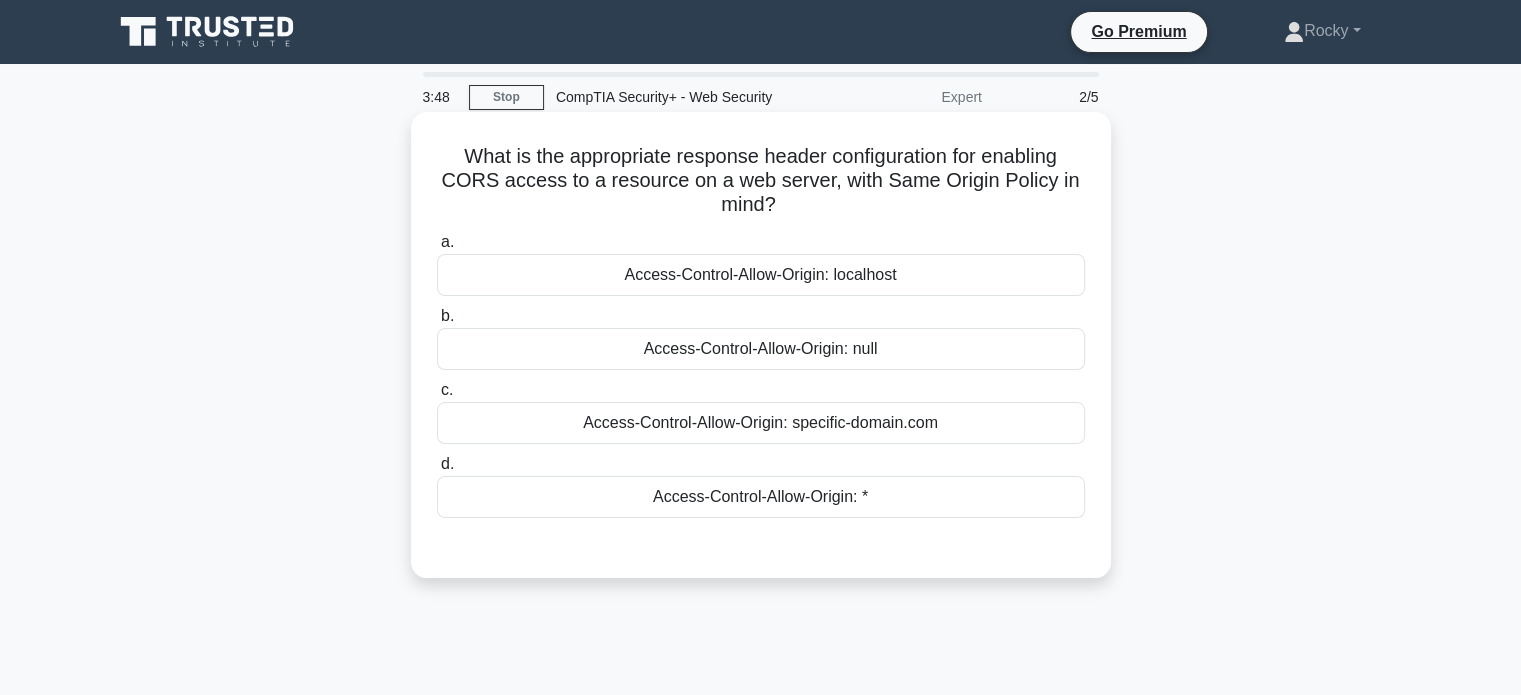click on "Access-Control-Allow-Origin: localhost" at bounding box center (761, 275) 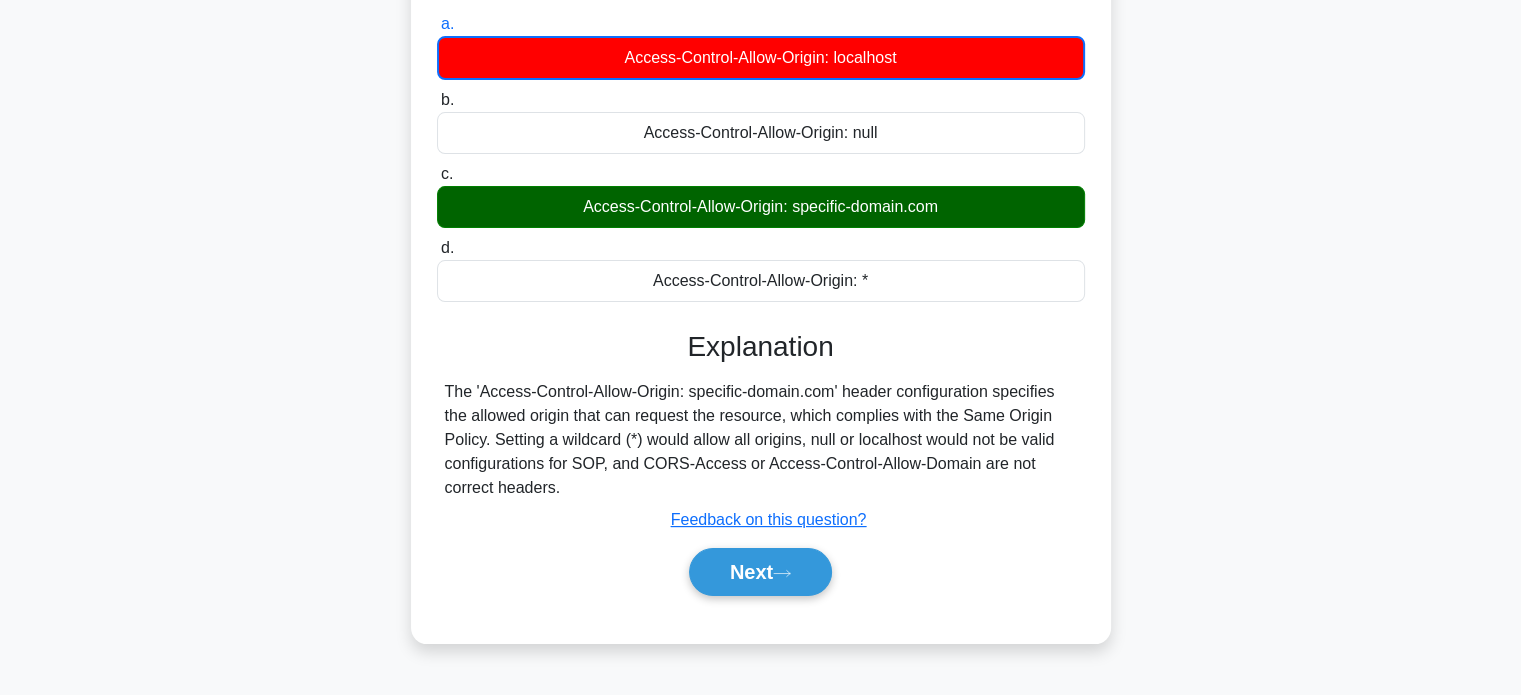 scroll, scrollTop: 300, scrollLeft: 0, axis: vertical 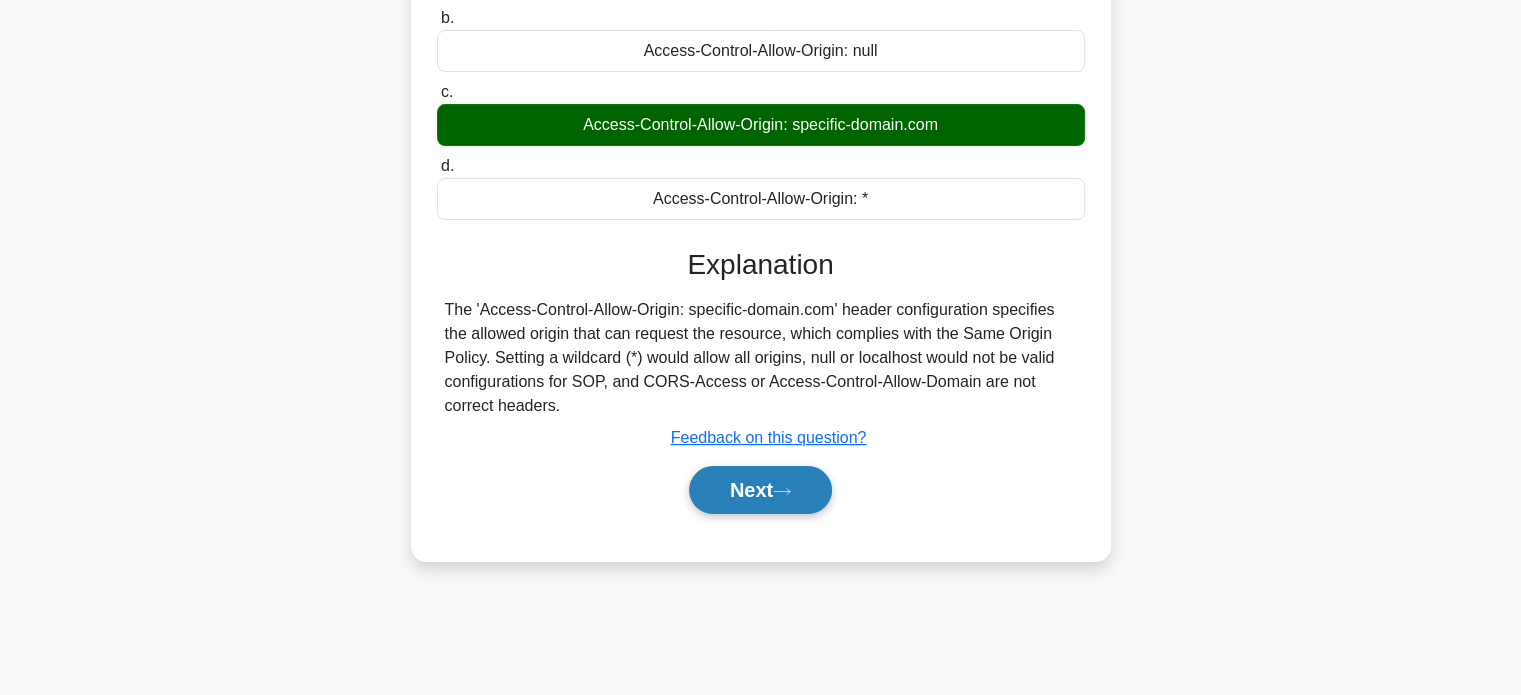 click on "Next" at bounding box center (760, 490) 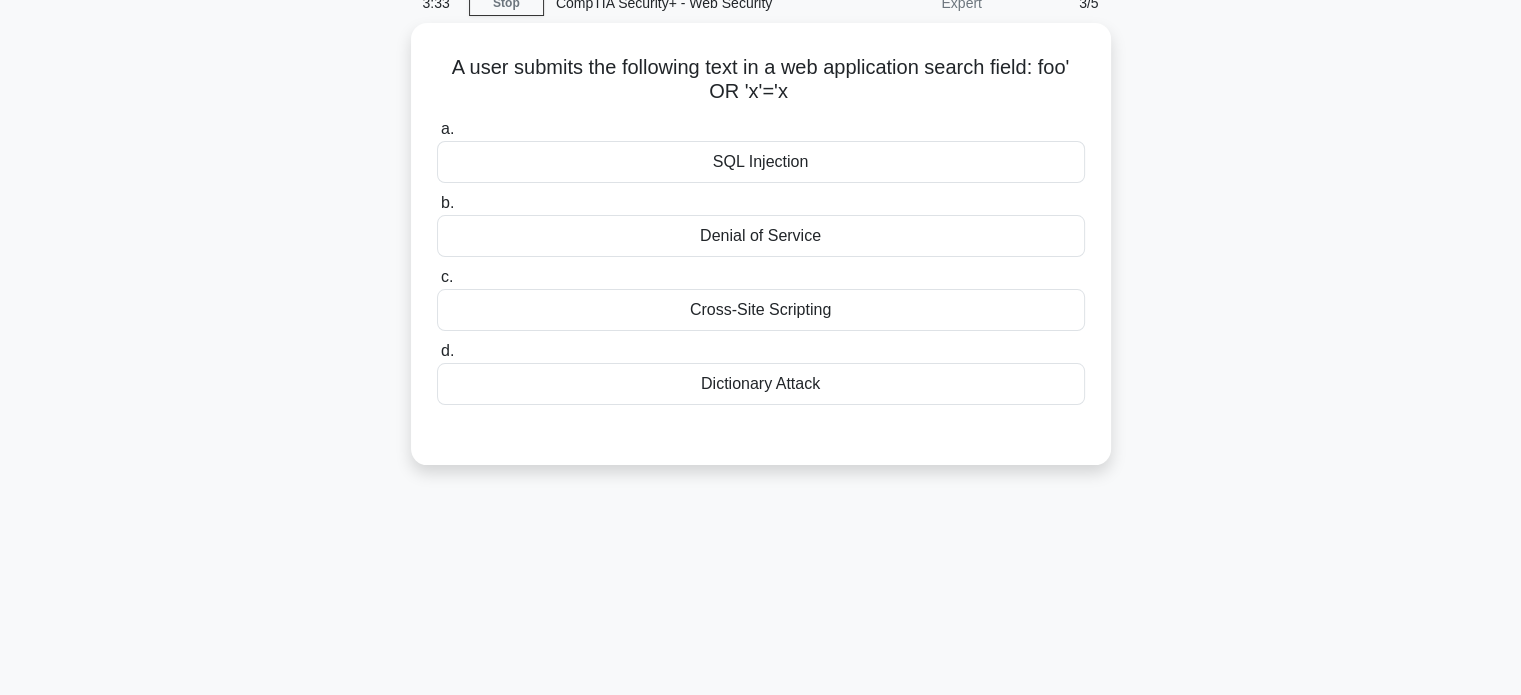 scroll, scrollTop: 0, scrollLeft: 0, axis: both 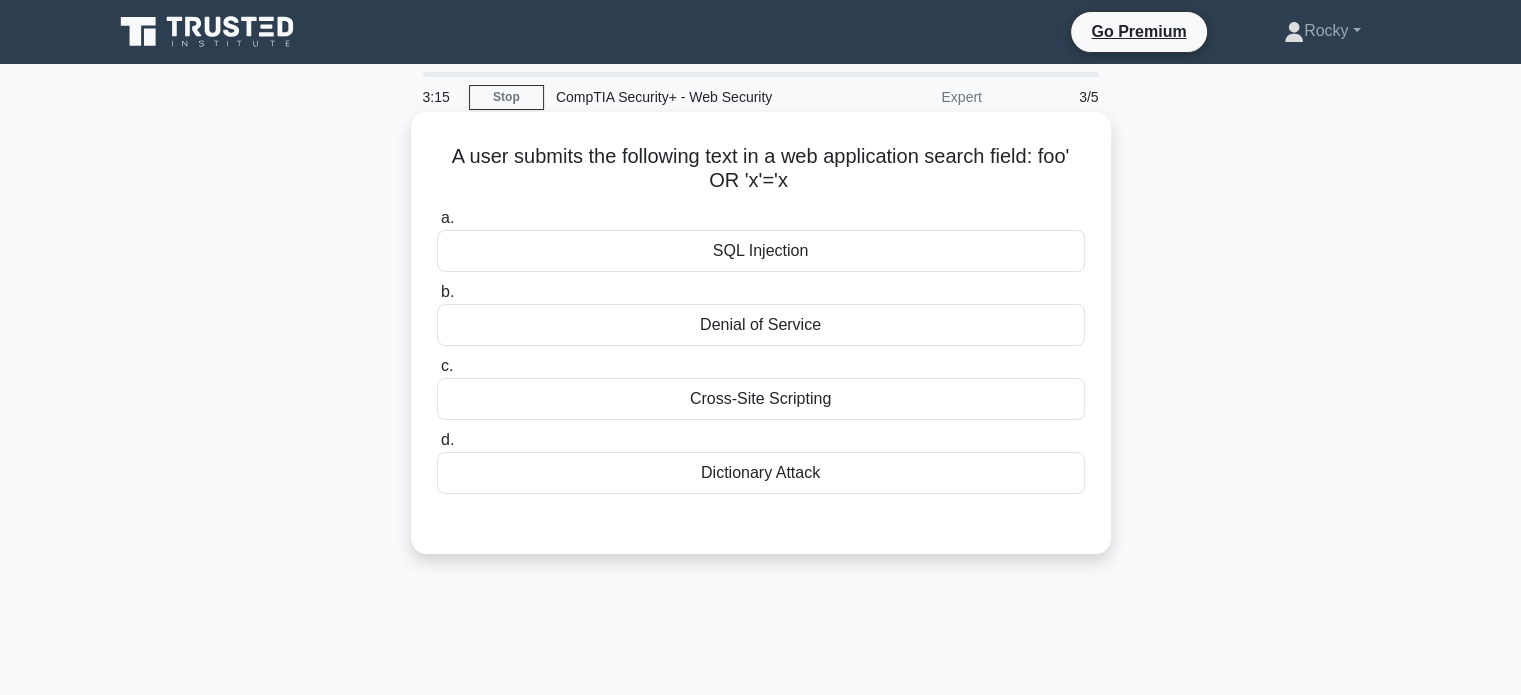 click on "SQL Injection" at bounding box center [761, 251] 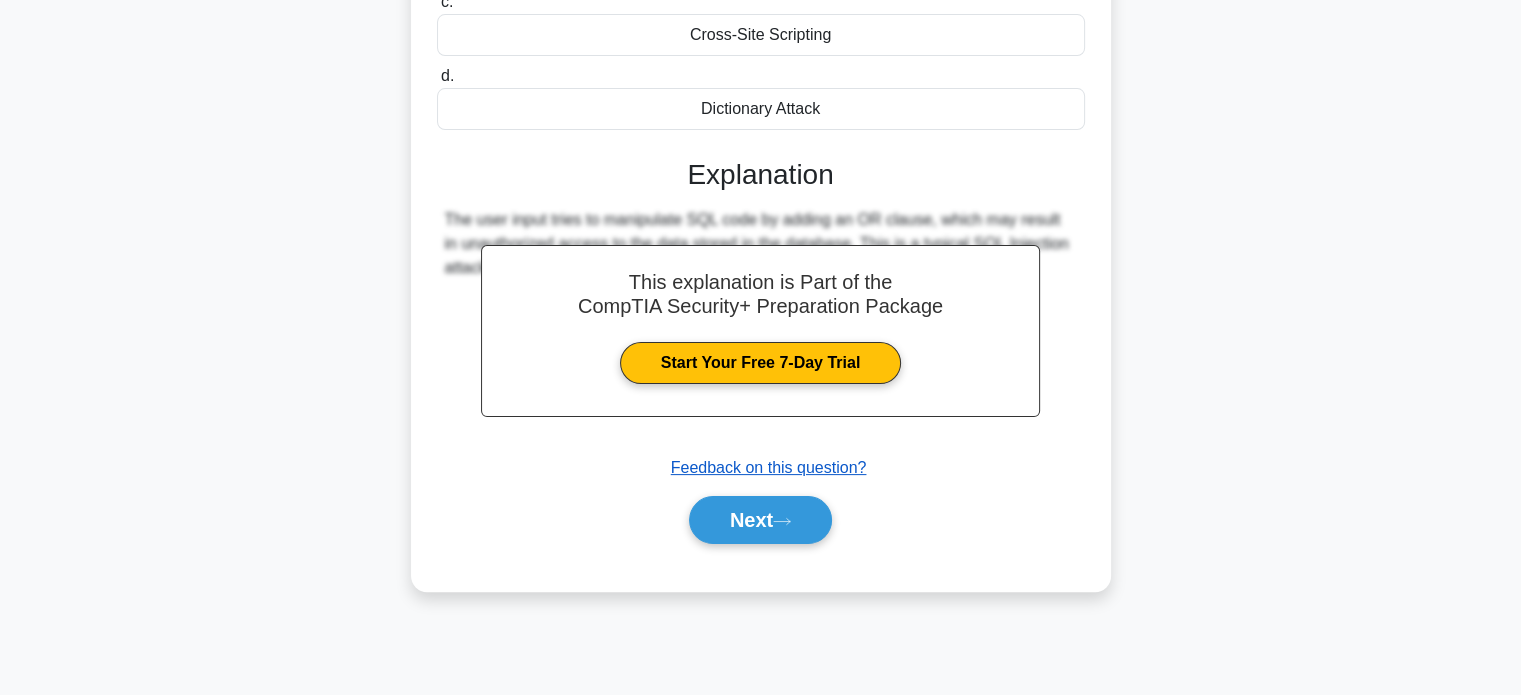 scroll, scrollTop: 385, scrollLeft: 0, axis: vertical 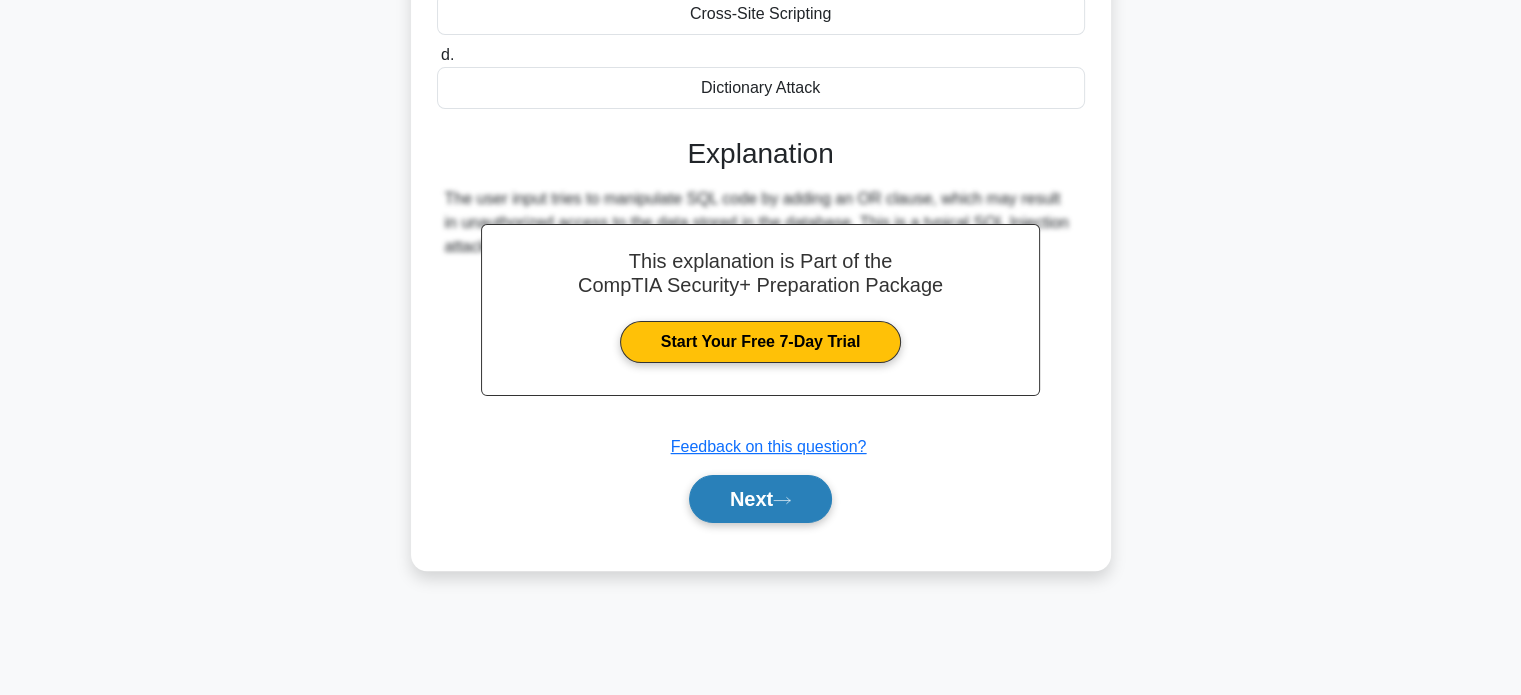 click on "Next" at bounding box center (760, 499) 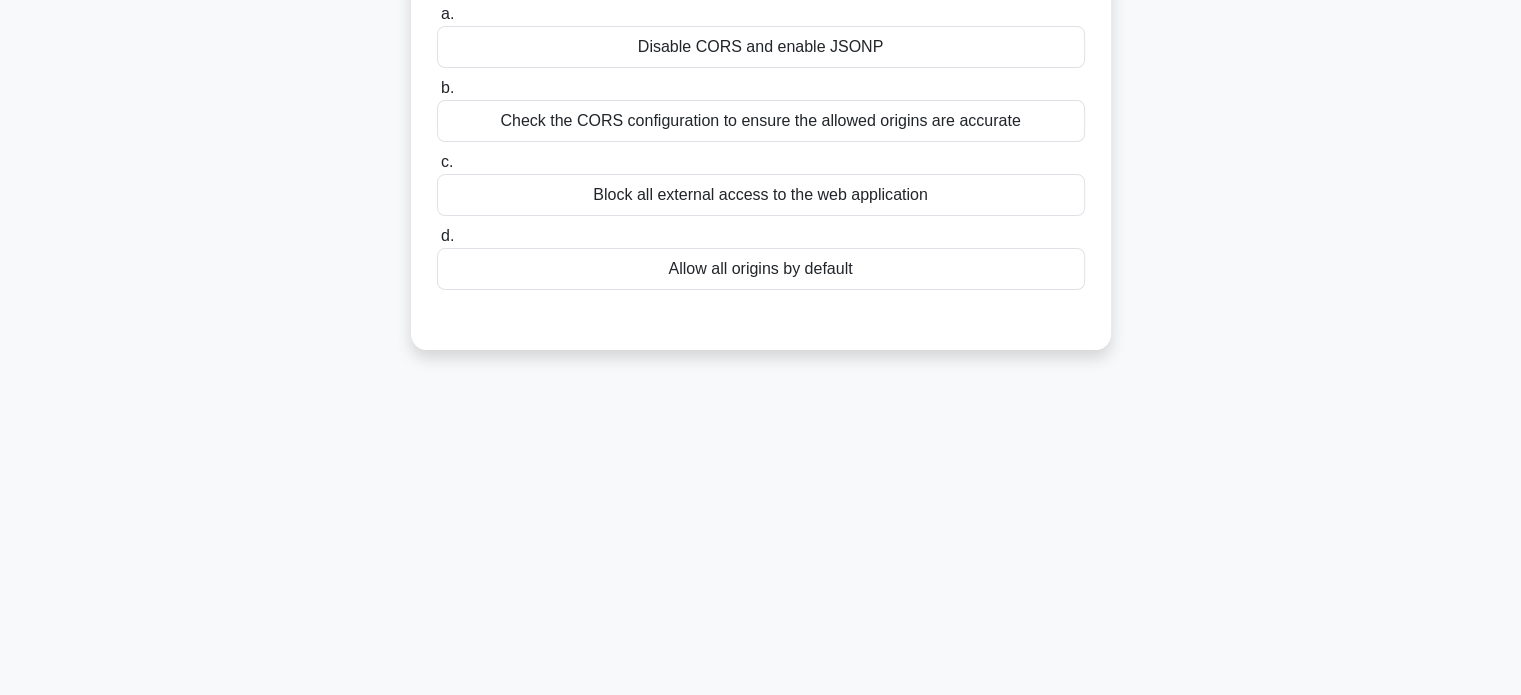 scroll, scrollTop: 0, scrollLeft: 0, axis: both 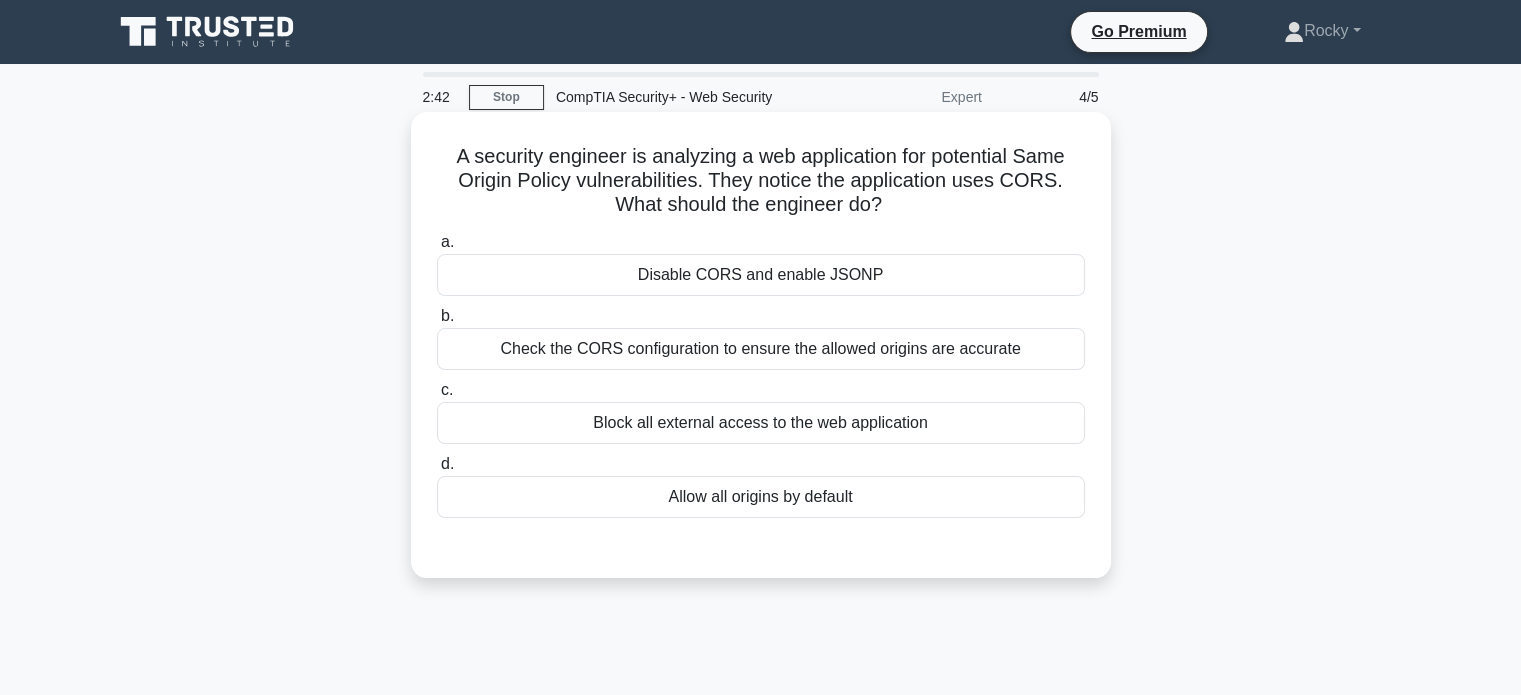 click on "Check the CORS configuration to ensure the allowed origins are accurate" at bounding box center (761, 349) 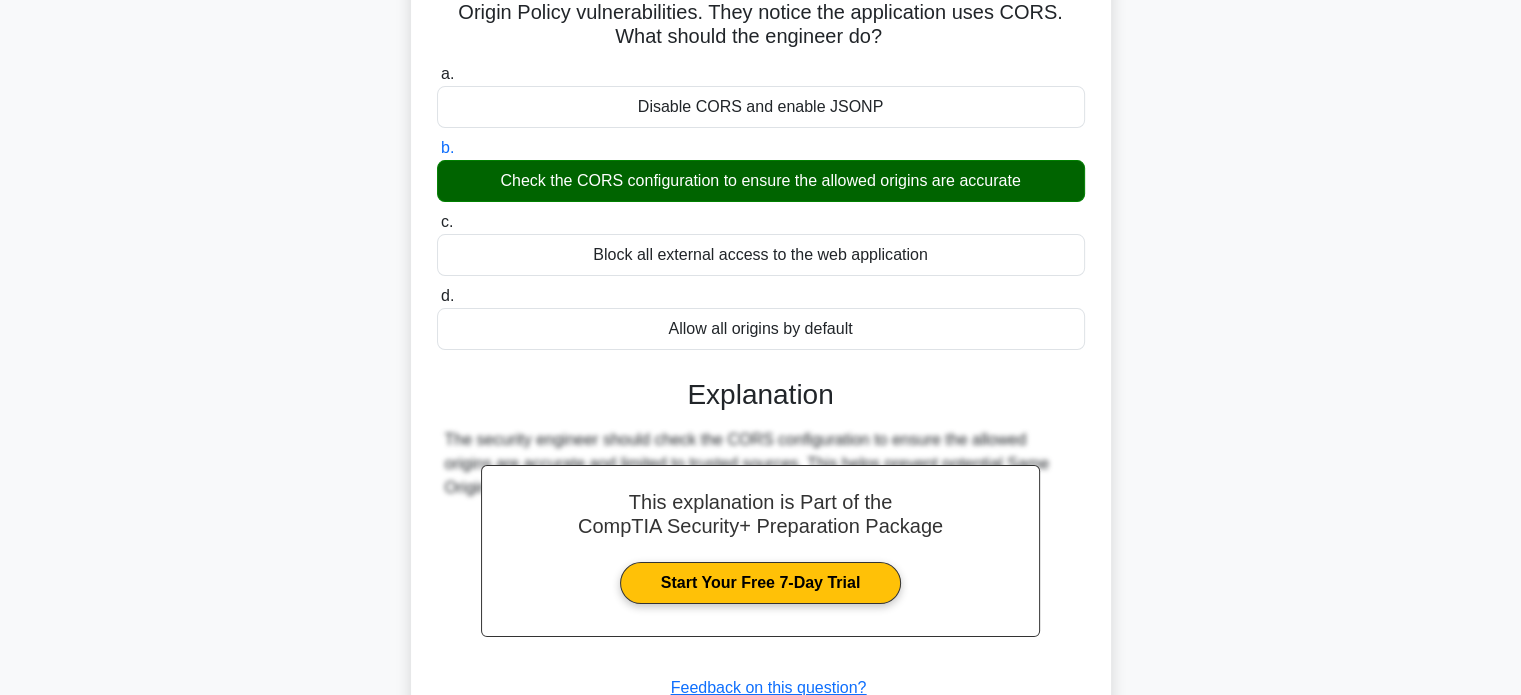 scroll, scrollTop: 385, scrollLeft: 0, axis: vertical 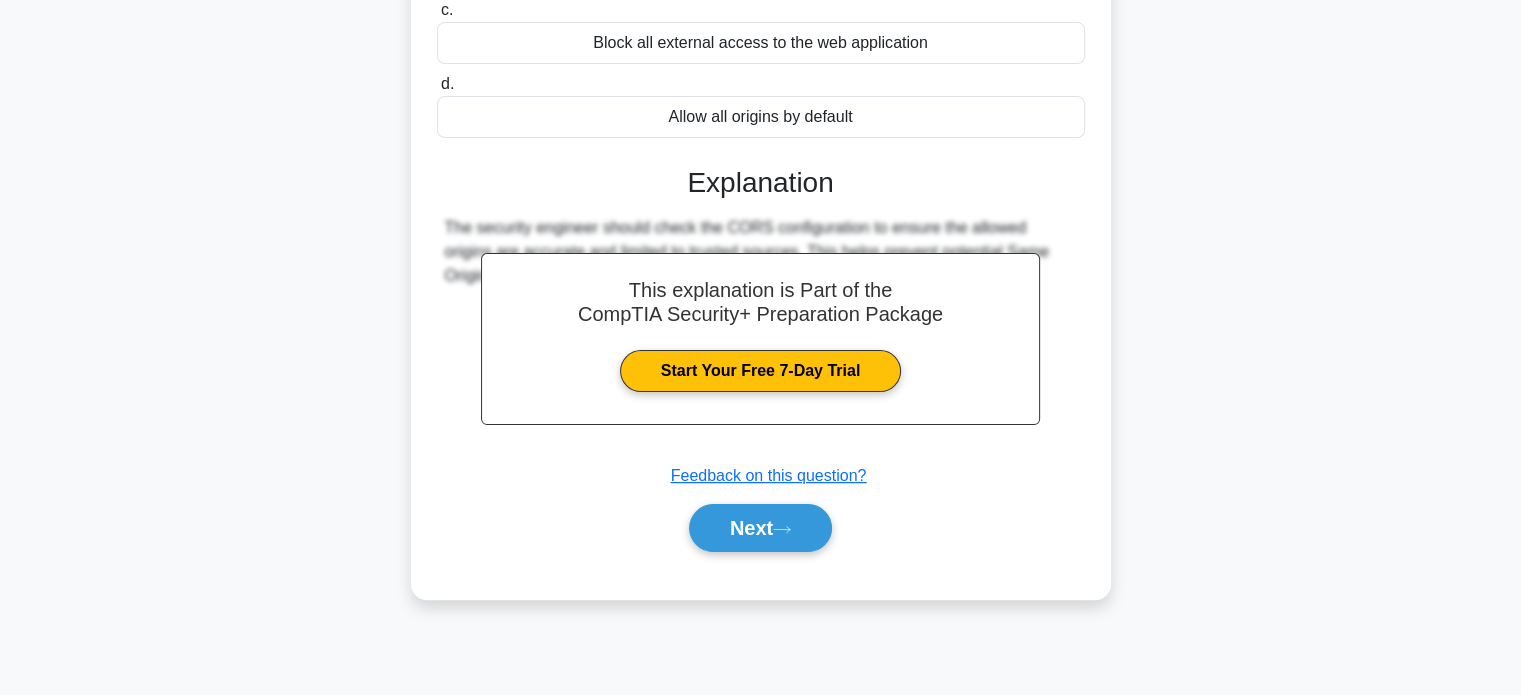 click on "Next" at bounding box center [760, 528] 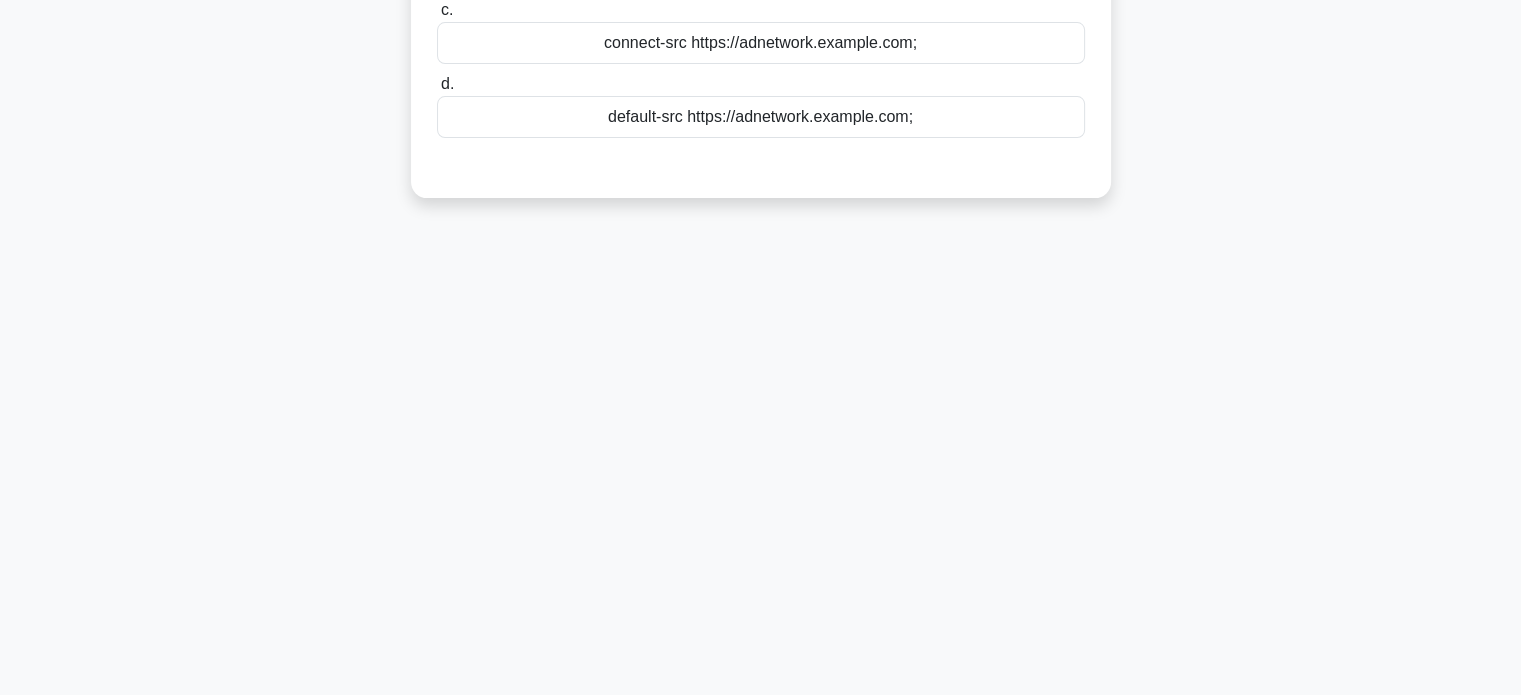 scroll, scrollTop: 0, scrollLeft: 0, axis: both 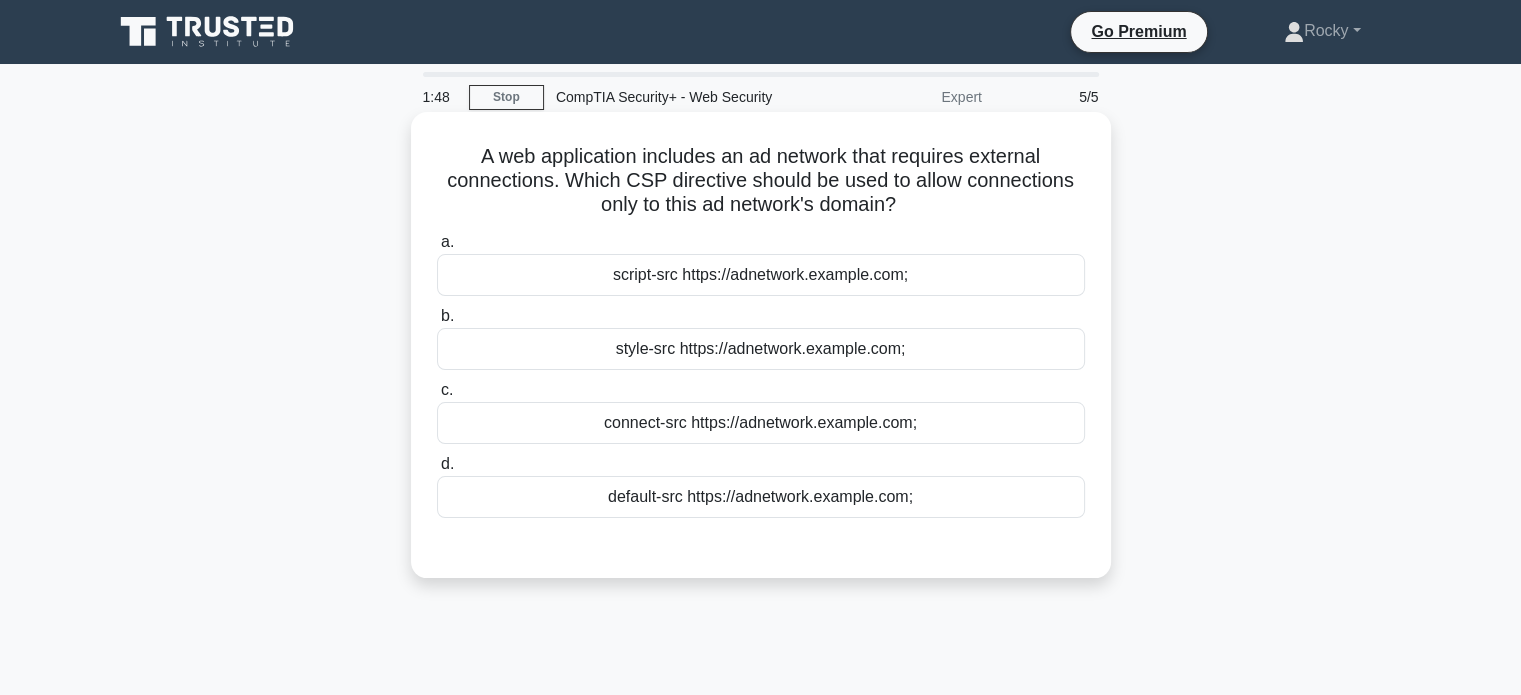 click on "script-src https://adnetwork.example.com;" at bounding box center [761, 275] 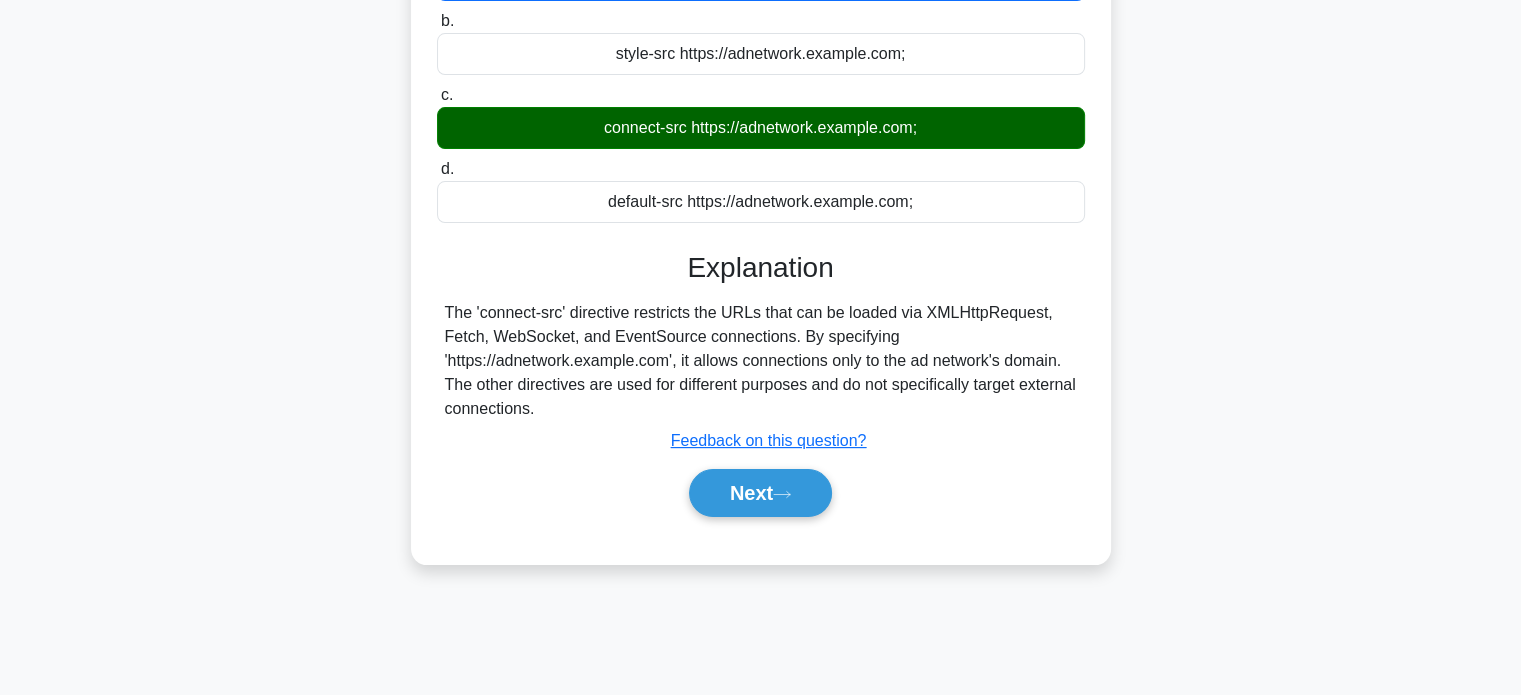 scroll, scrollTop: 300, scrollLeft: 0, axis: vertical 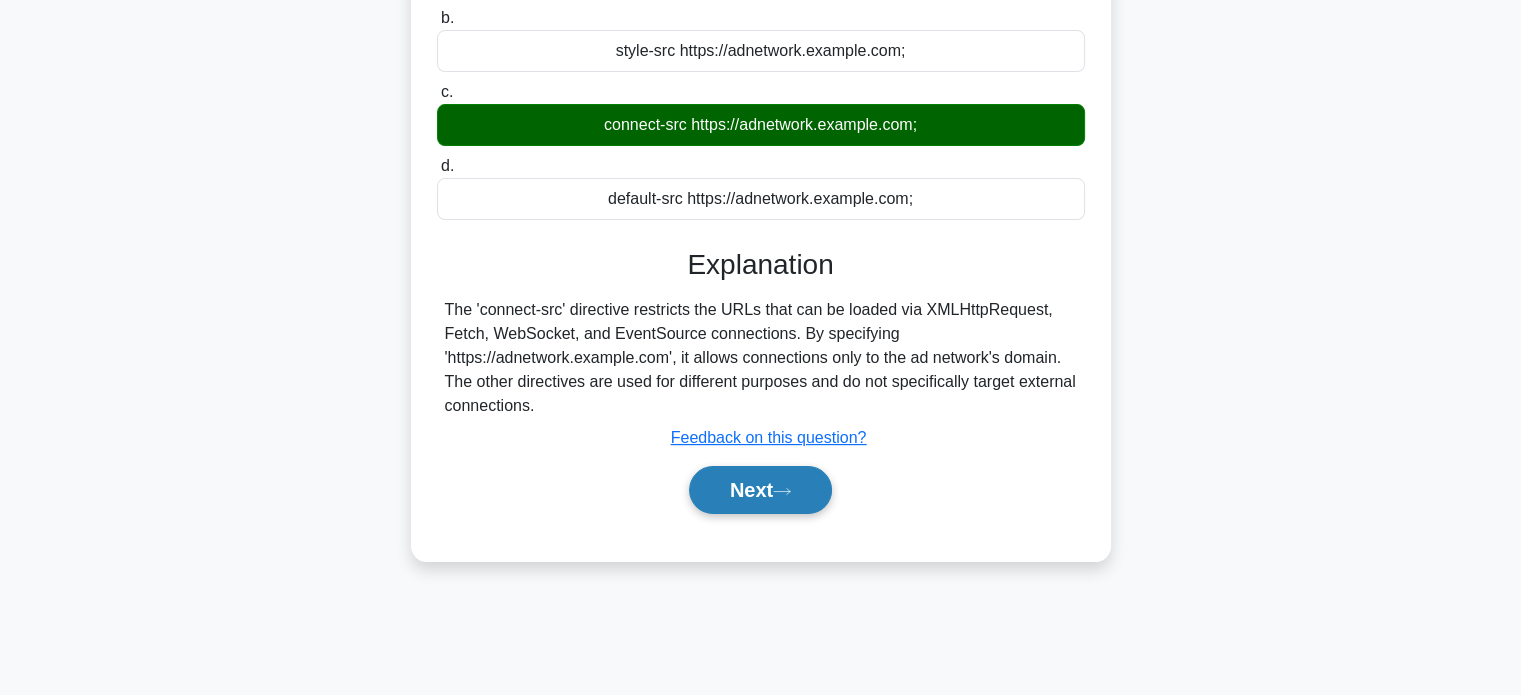 click on "Next" at bounding box center [760, 490] 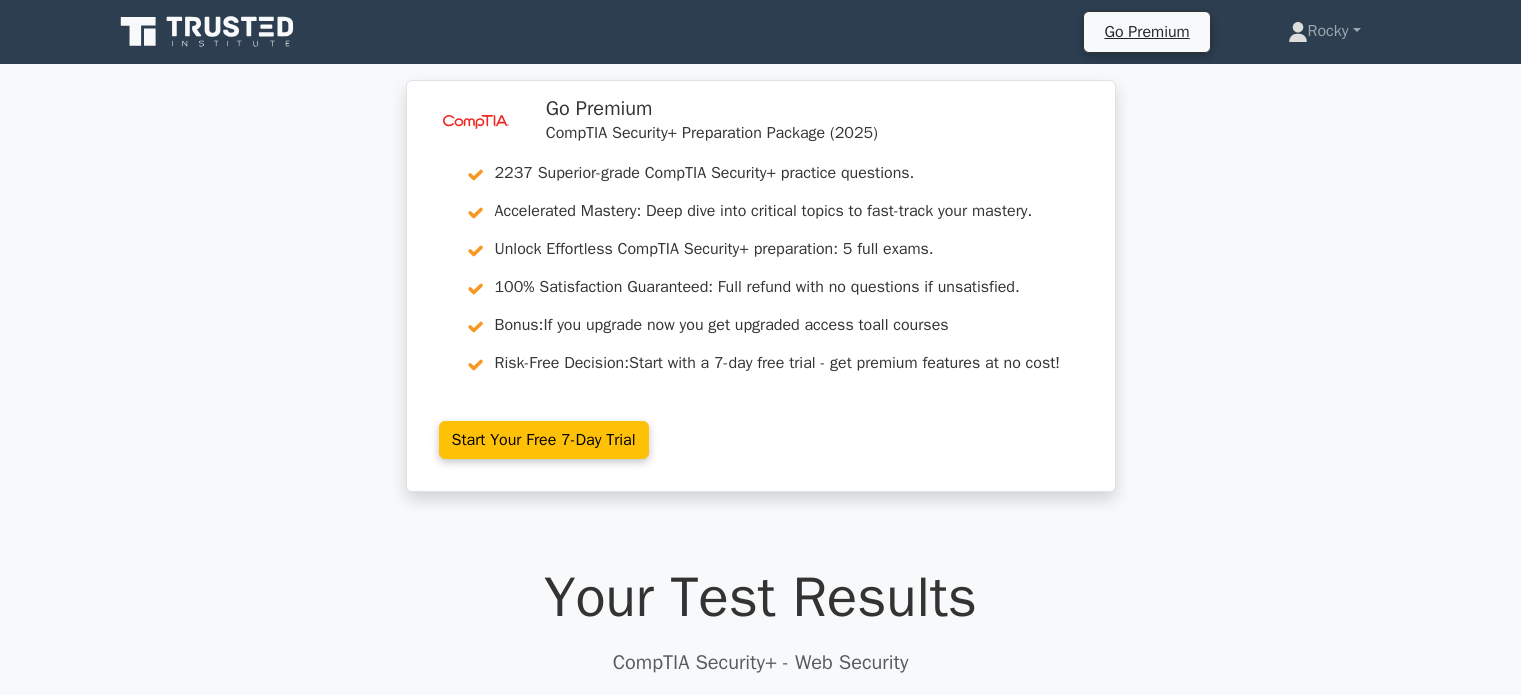 scroll, scrollTop: 0, scrollLeft: 0, axis: both 